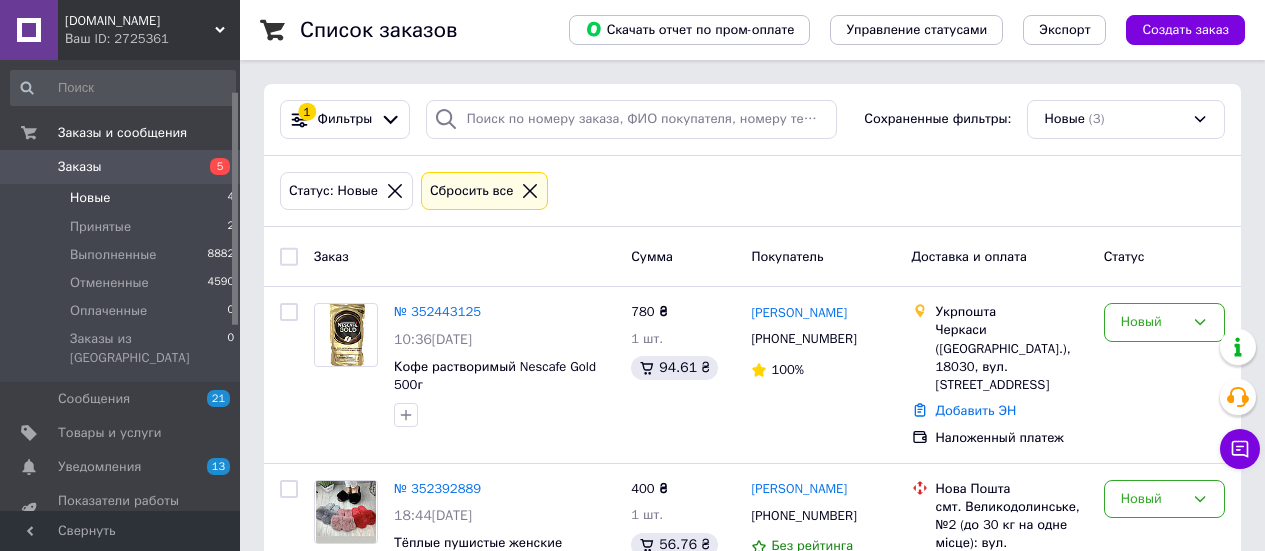 scroll, scrollTop: 25, scrollLeft: 0, axis: vertical 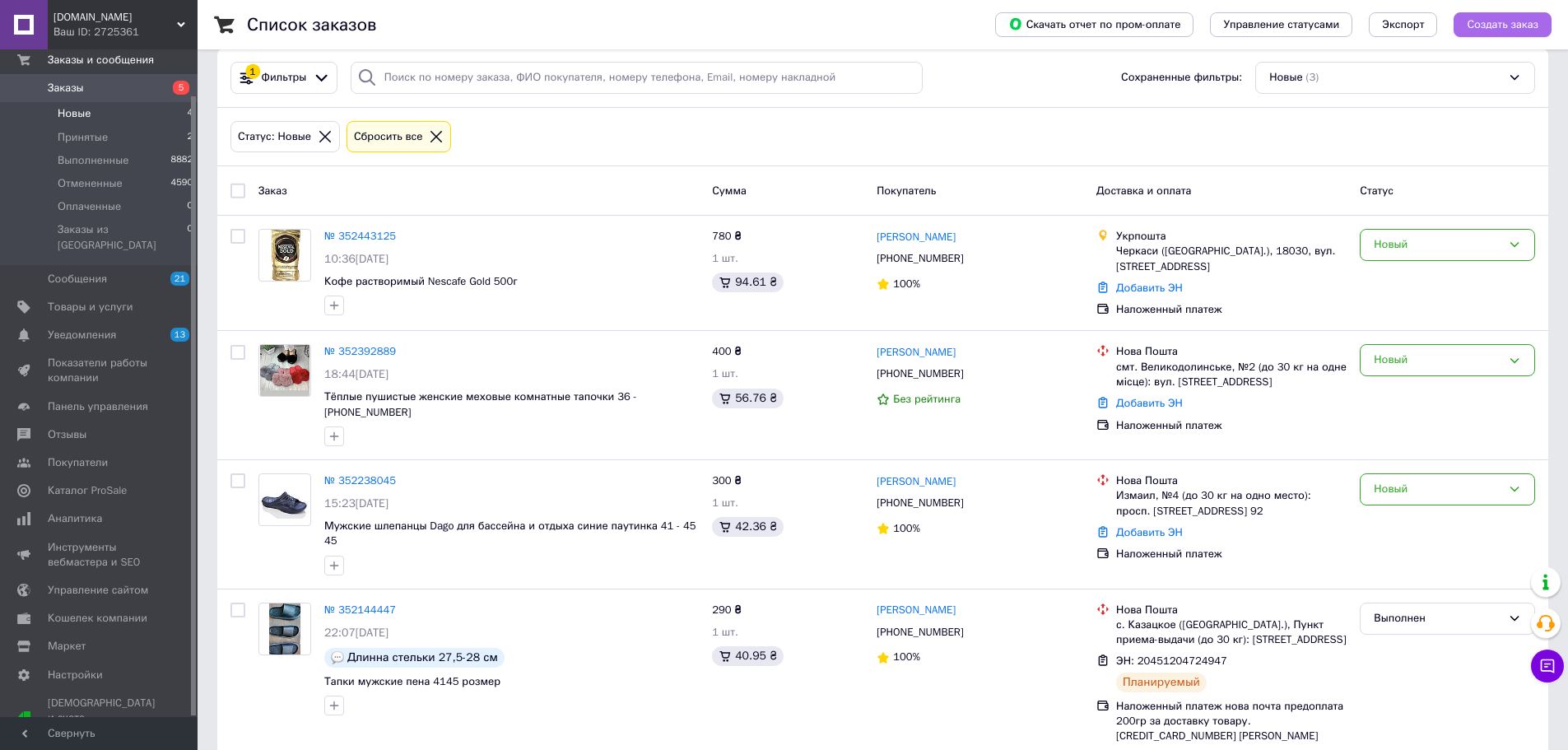 click on "Создать заказ" at bounding box center [1502, 25] 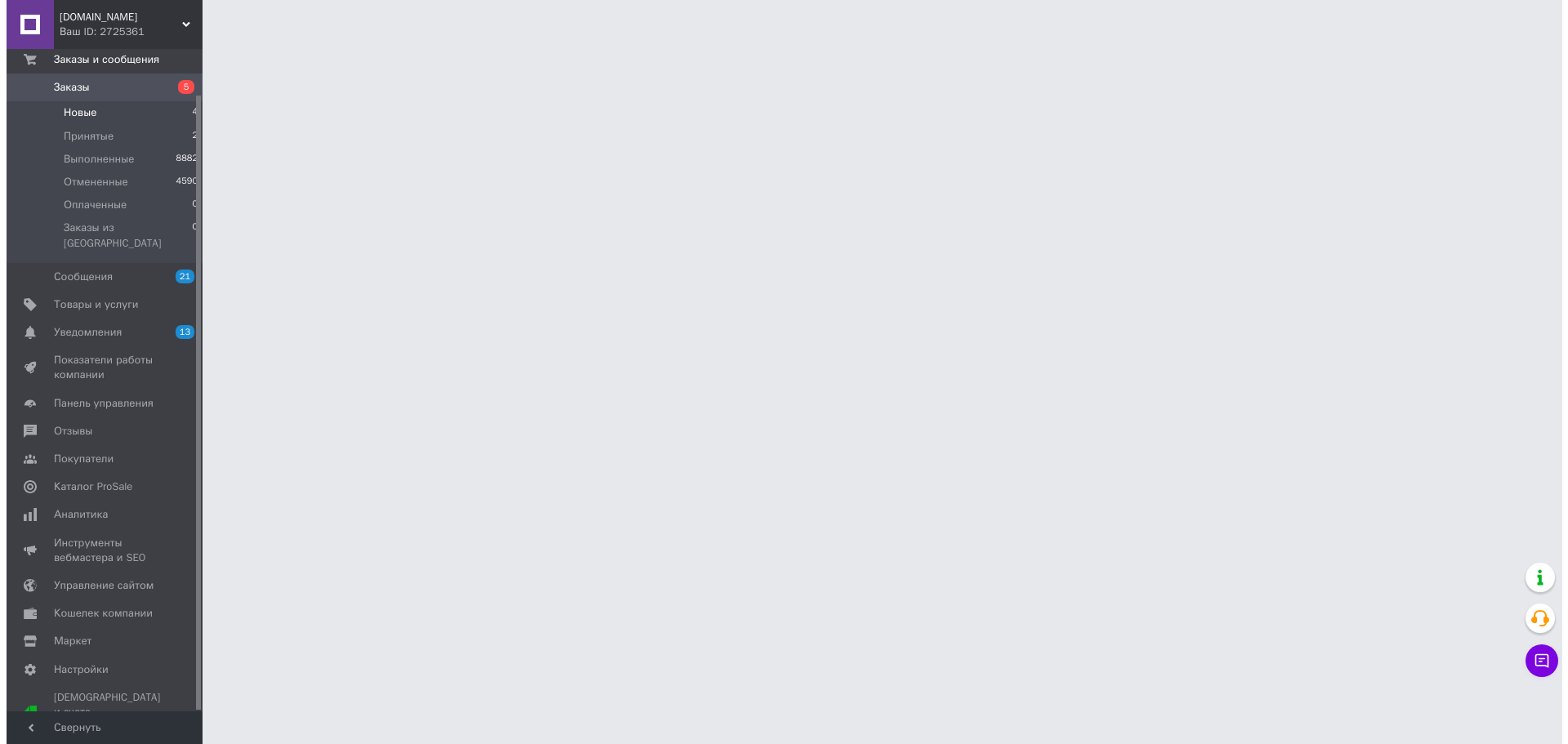 scroll, scrollTop: 0, scrollLeft: 0, axis: both 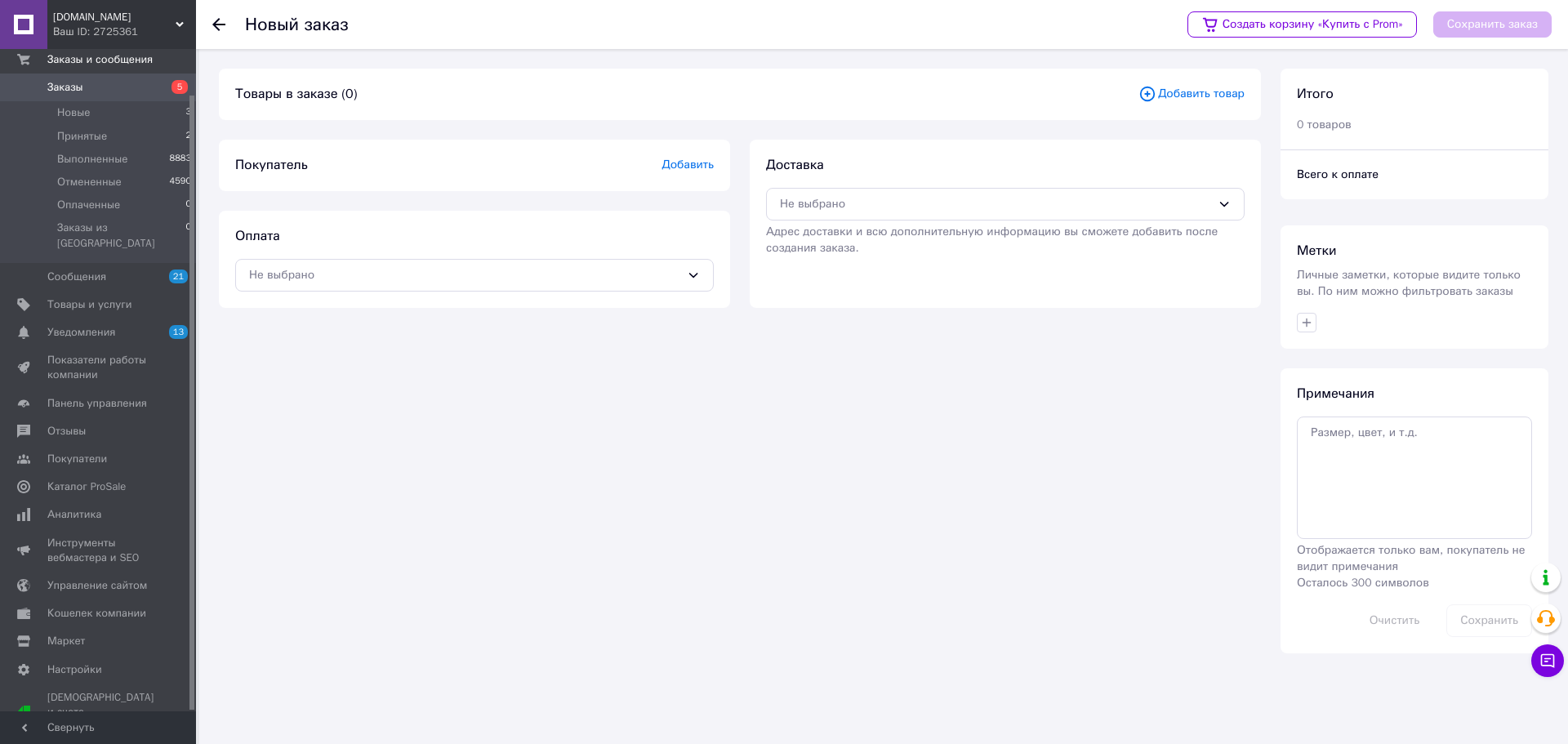click on "Добавить товар" at bounding box center [1192, 94] 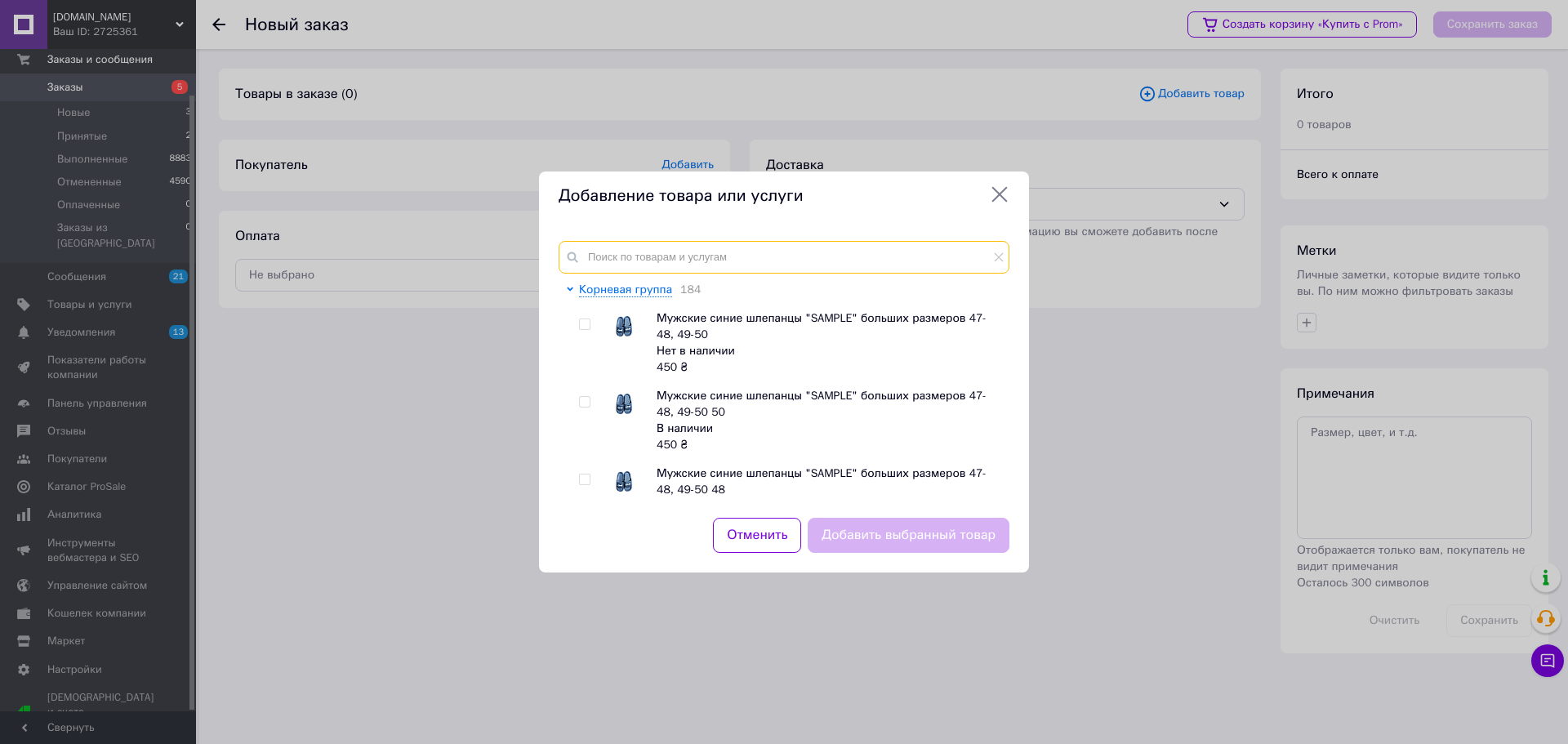 click at bounding box center [784, 257] 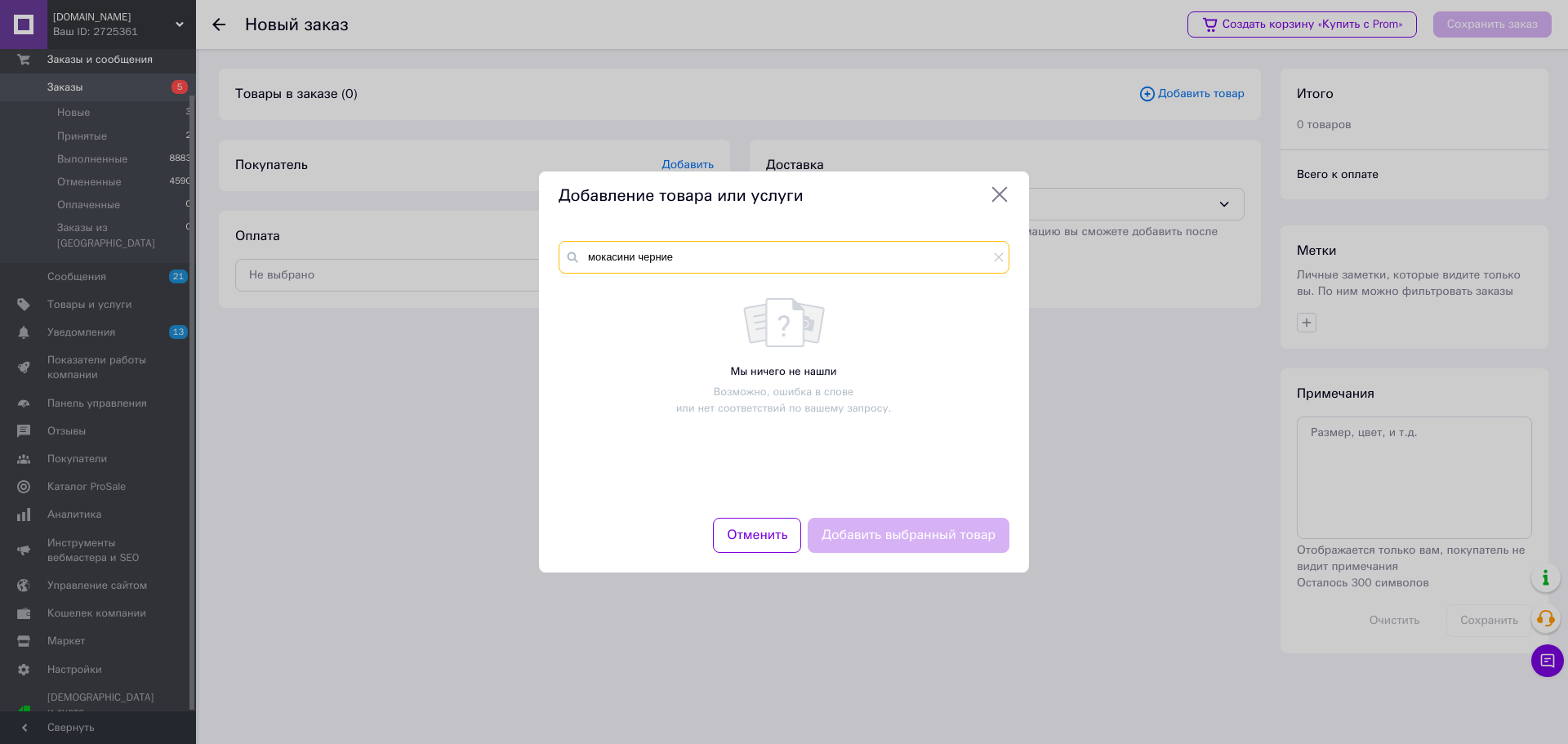 click on "мокасини черние" at bounding box center [784, 257] 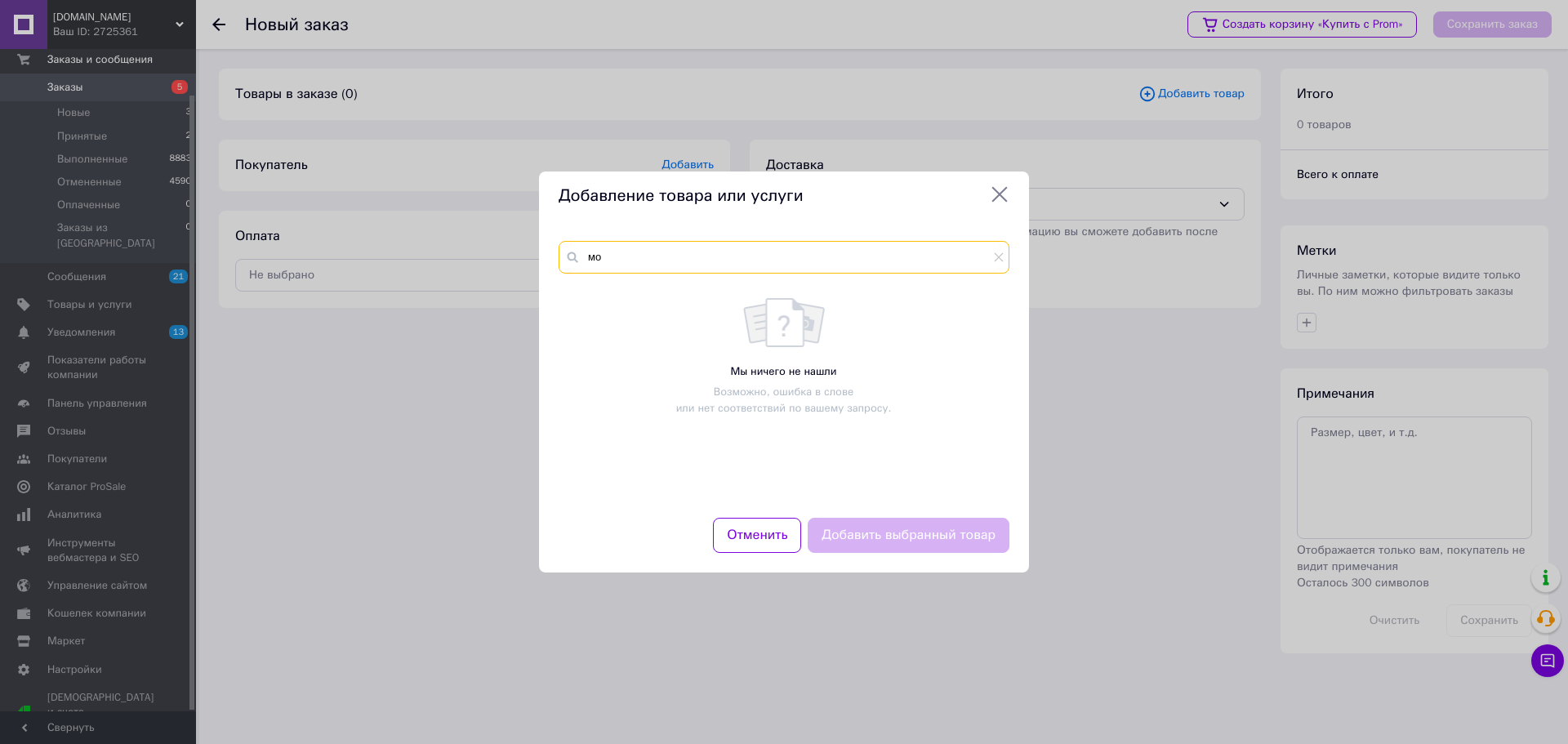 type on "м" 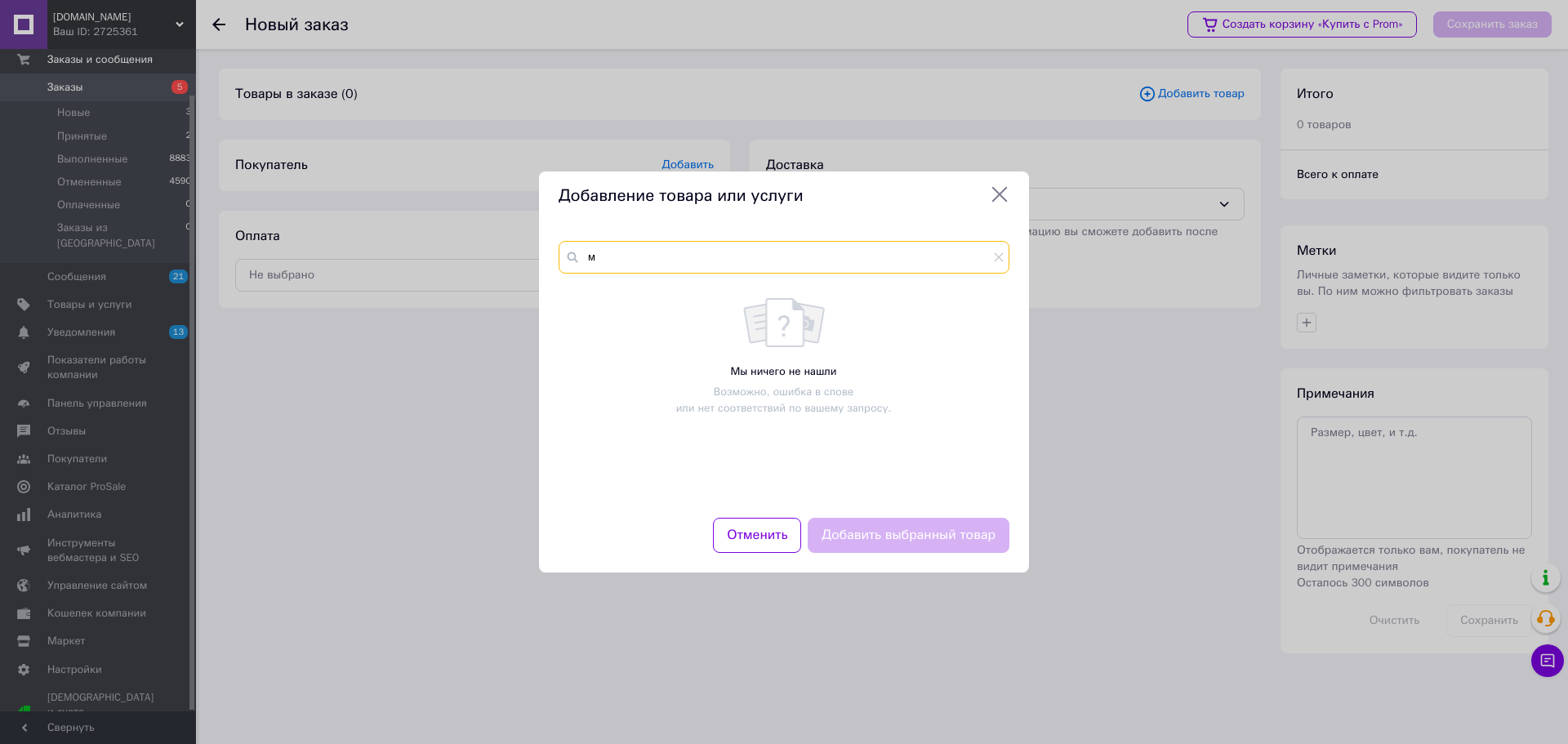 type 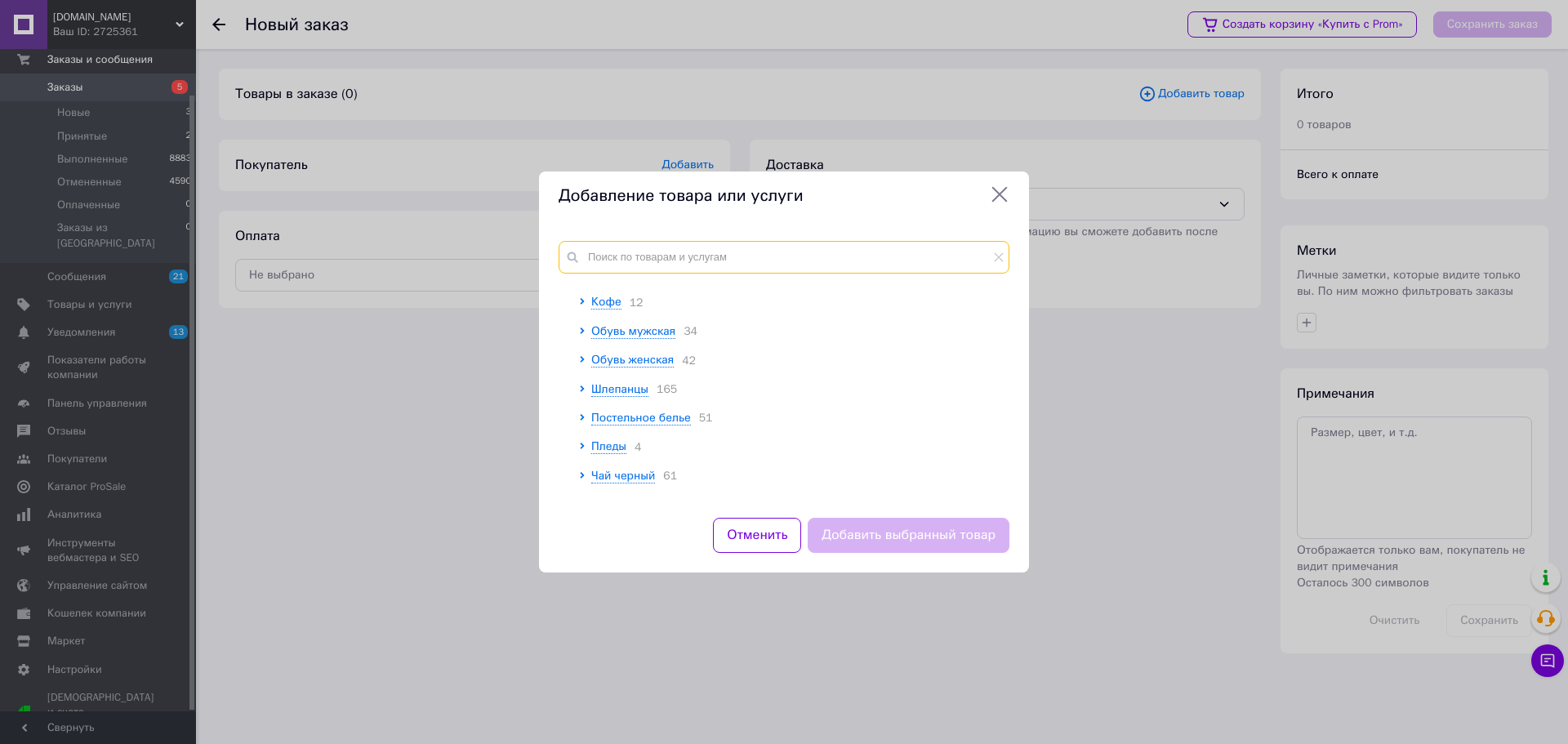 scroll, scrollTop: 1388, scrollLeft: 0, axis: vertical 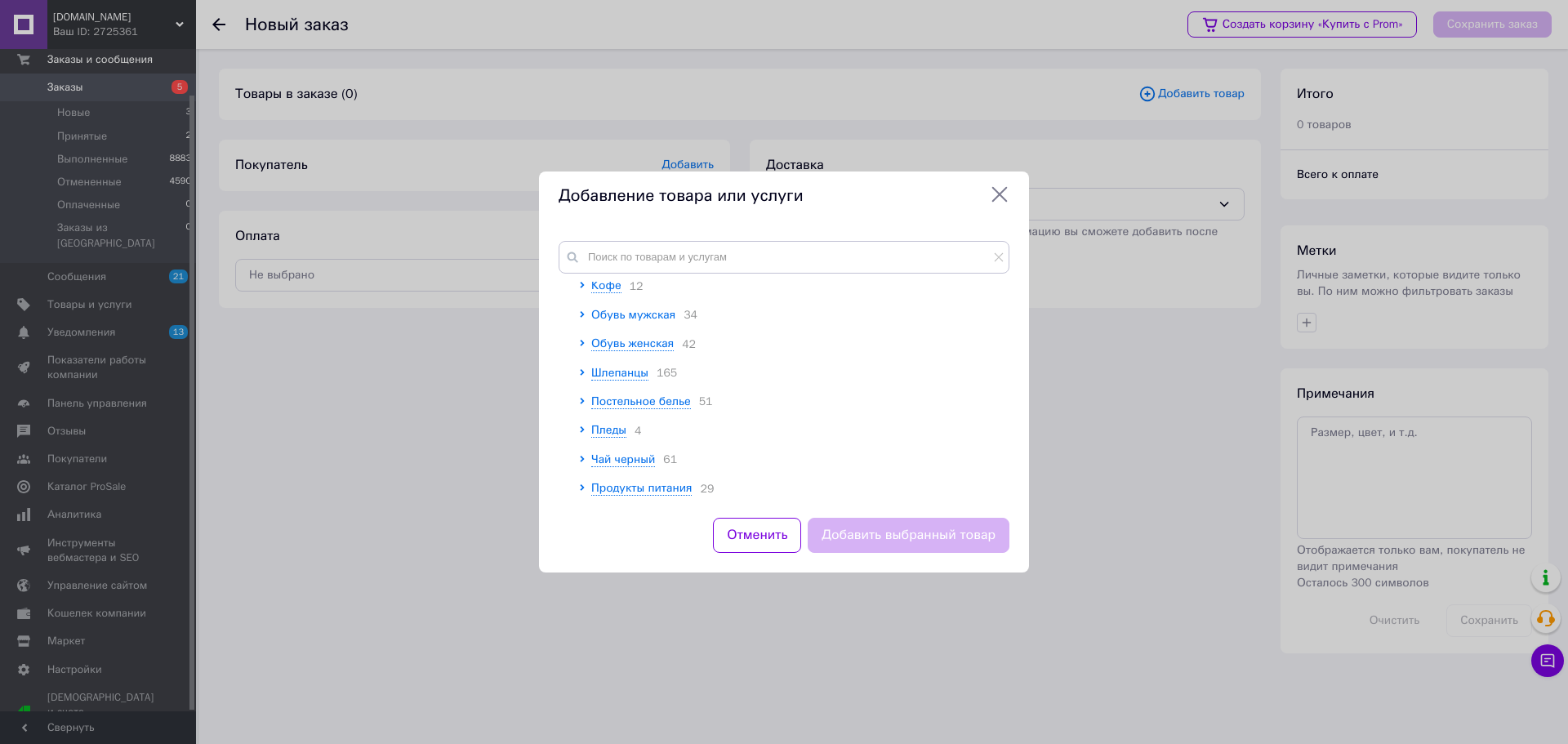 click on "Обувь мужская" at bounding box center (633, 314) 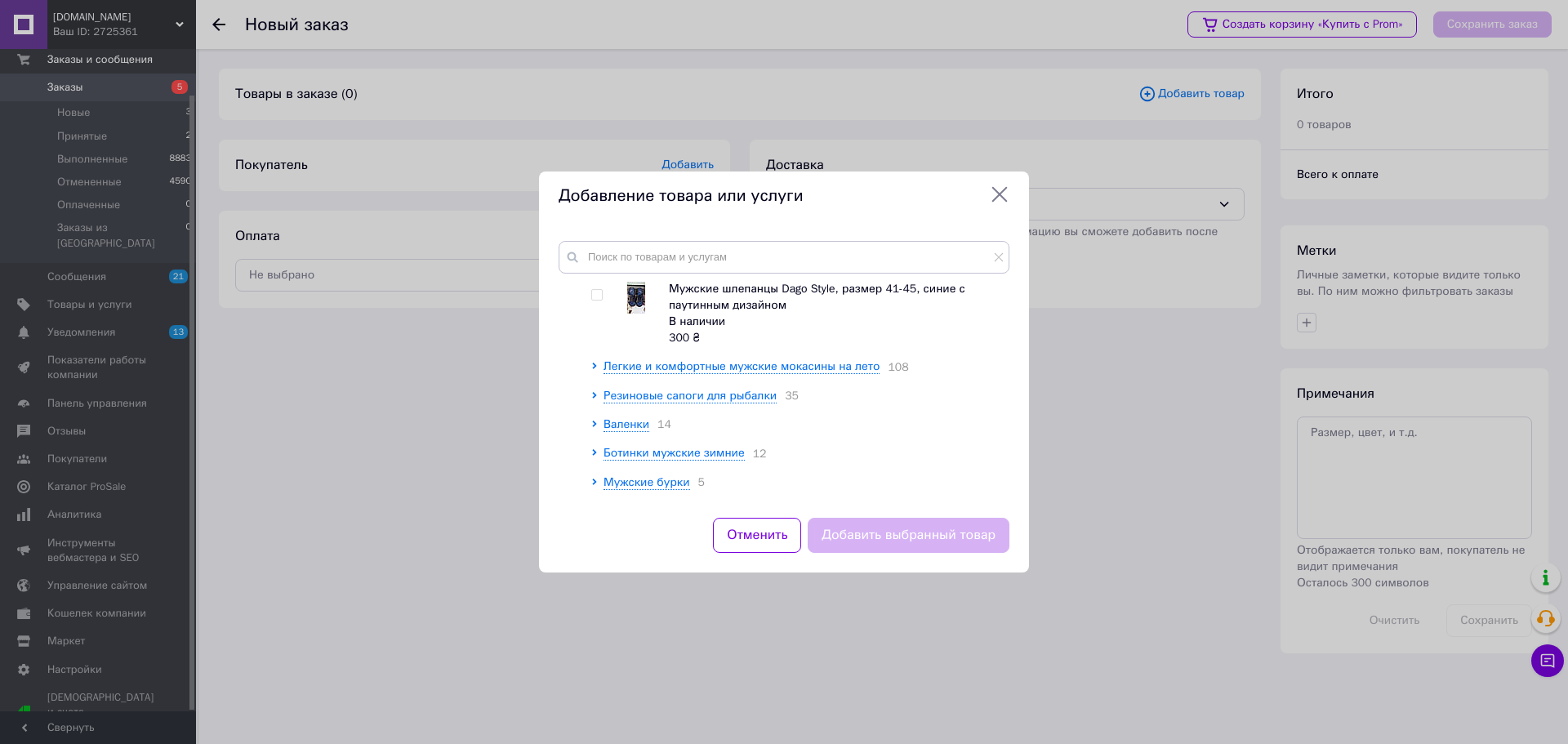 scroll, scrollTop: 4165, scrollLeft: 0, axis: vertical 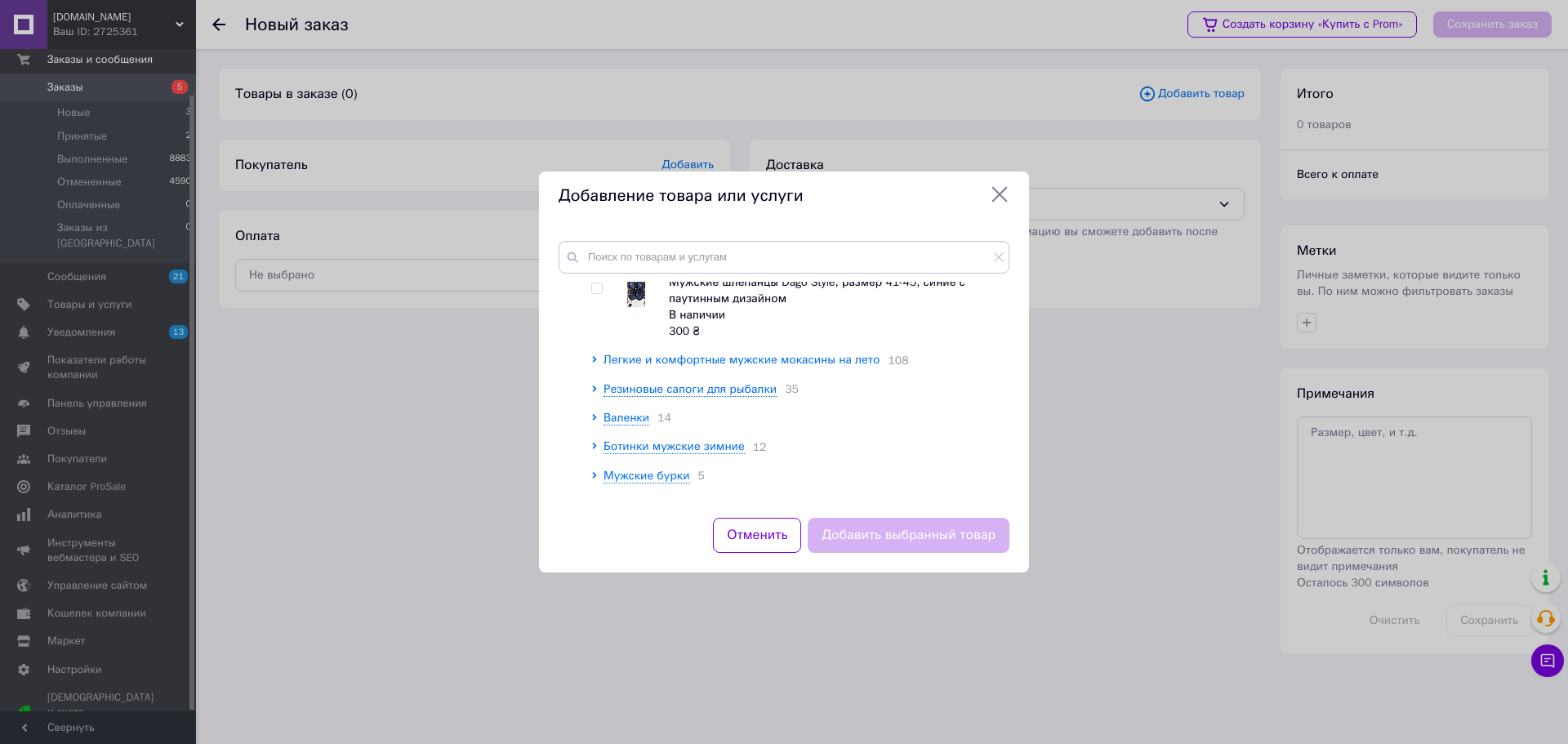 click on "Легкие и комфортные мужские мокасины на лето" at bounding box center [742, 359] 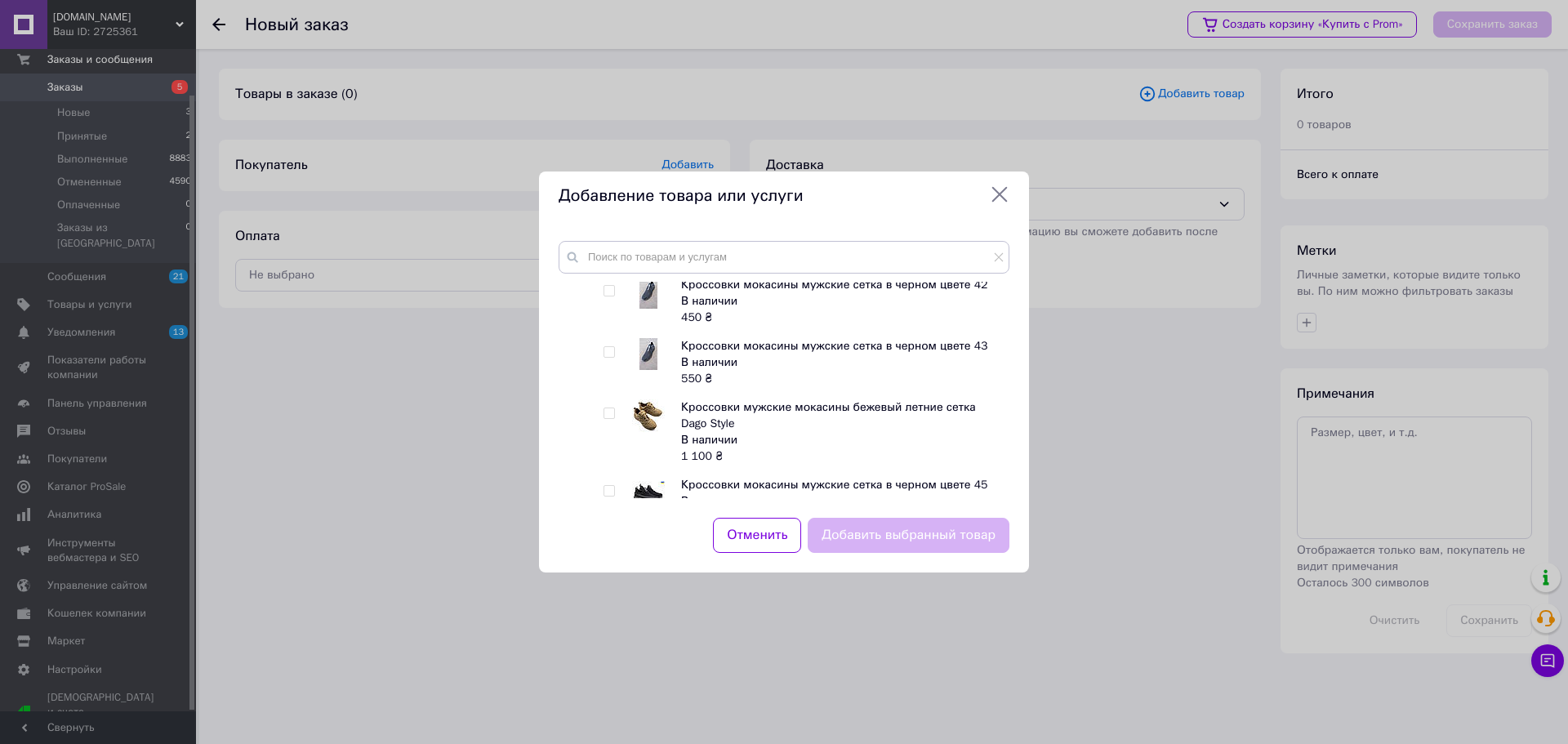 scroll, scrollTop: 6370, scrollLeft: 0, axis: vertical 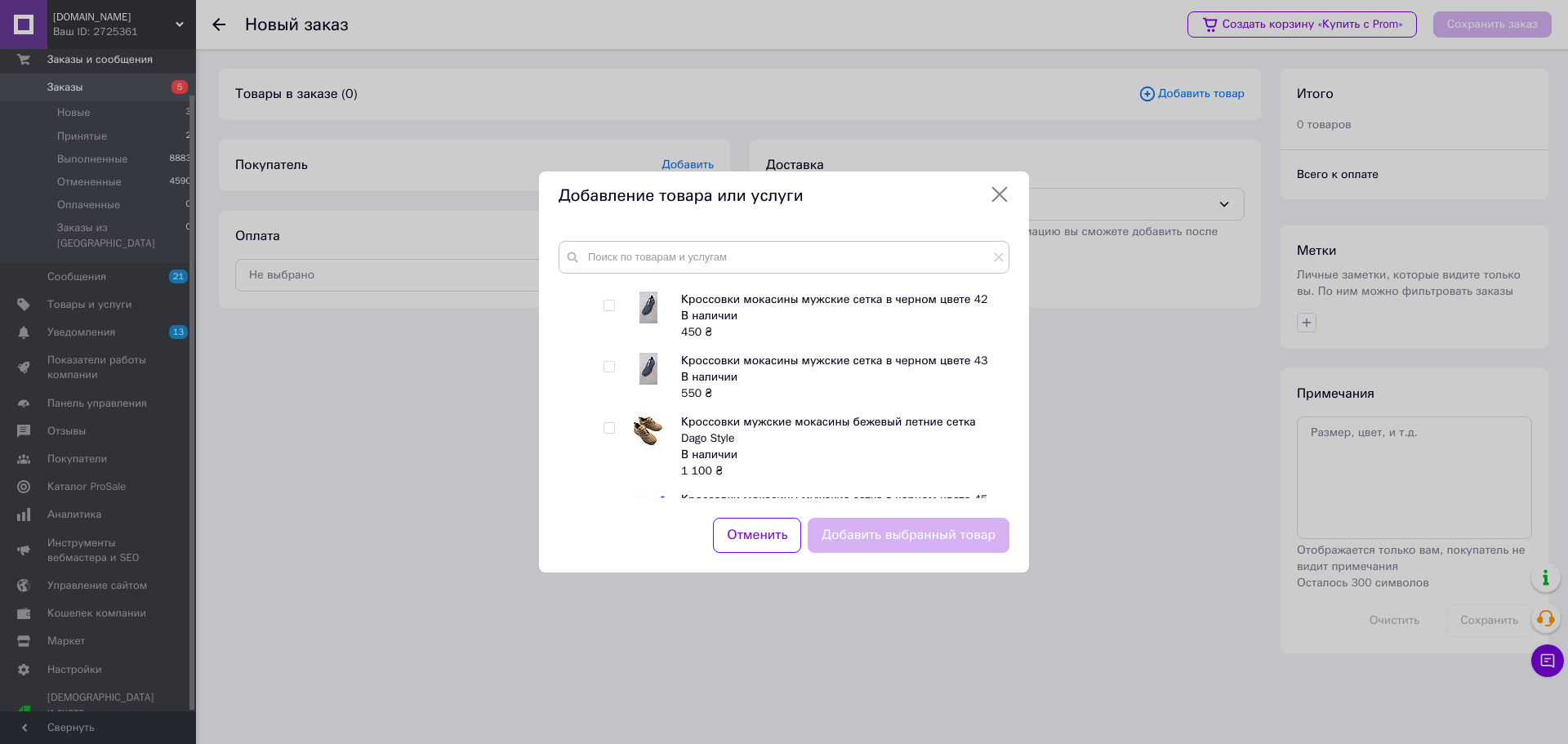 click at bounding box center (608, 506) 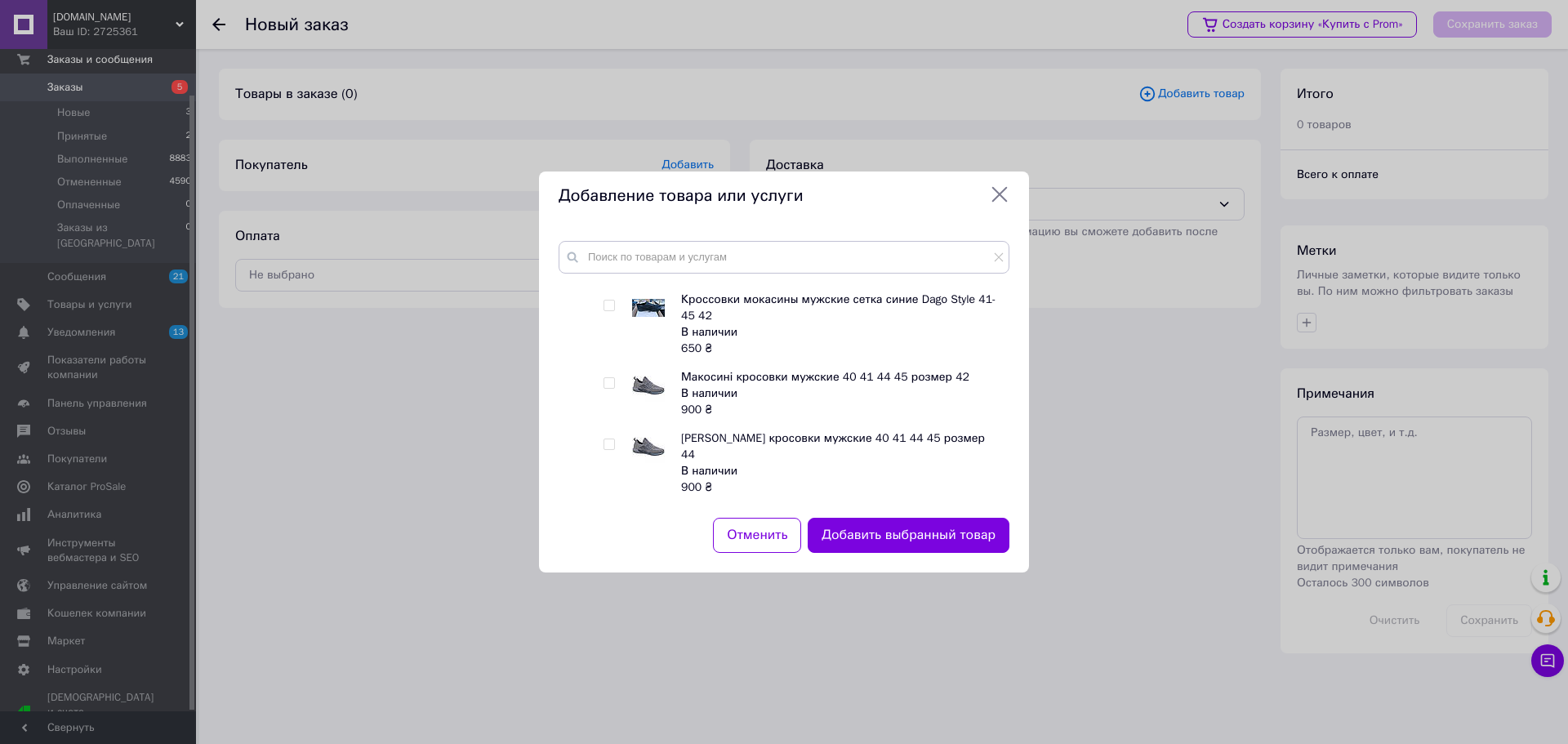 scroll, scrollTop: 7023, scrollLeft: 0, axis: vertical 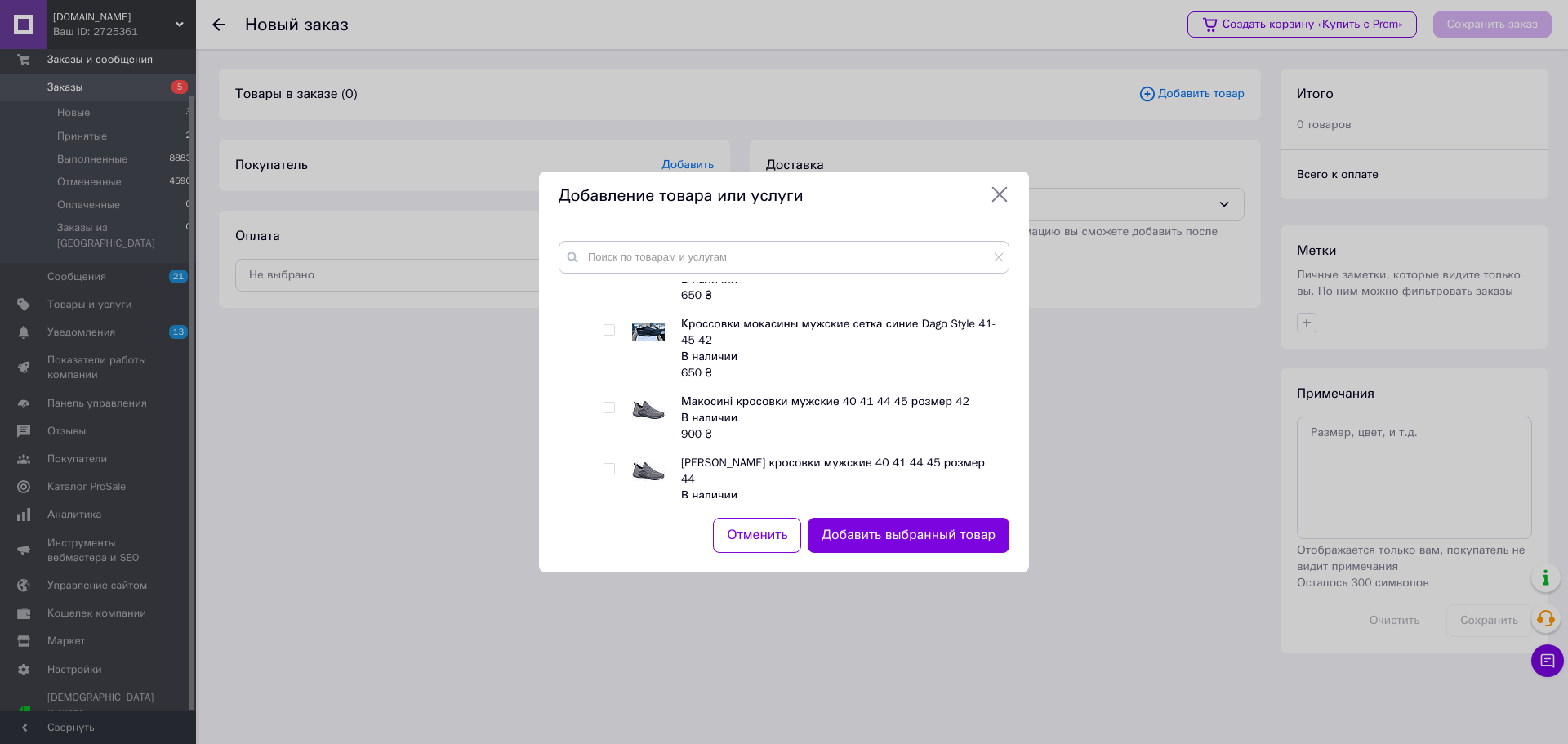 click on "Легкие и комфортные мужские мокасины на лето 108 Кроссовки мужские черные текстильные на пенковой подошве Situo 47 В наличии 1 100   ₴ Кроссовки мужские черные текстильные на пенковой подошве Situo Нет в наличии 1 100   ₴ Стильні кросівки сітка PROGRES В наличии 500   ₴ Мужские мокасины Jila, размер 41-45, серые с сетчатым дизайном В наличии 450   ₴ Мужские мокасины Jila, размер 41-45, черные с сетчатым дизайном В наличии 450   ₴ Мужские стрейчевые кроссовки слипоны цвет хаки В наличии 700   ₴ Тактические кроссовки мужские койот В наличии 1 100   ₴ Мокасины мужские Dago Style синие 41 - [PHONE_NUMBER]   ₴" at bounding box center [795, -457] 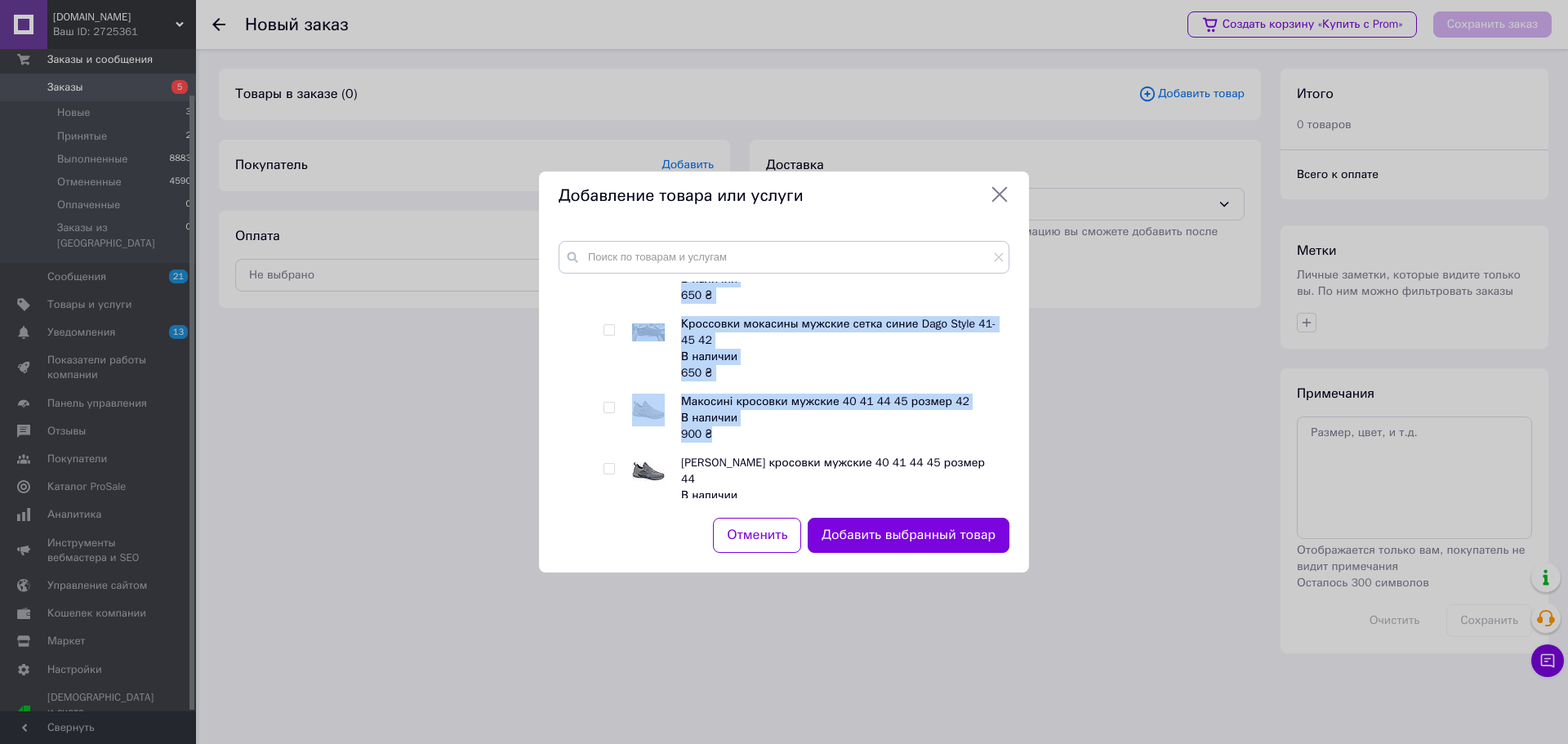 drag, startPoint x: 611, startPoint y: 408, endPoint x: 626, endPoint y: 410, distance: 15.132746 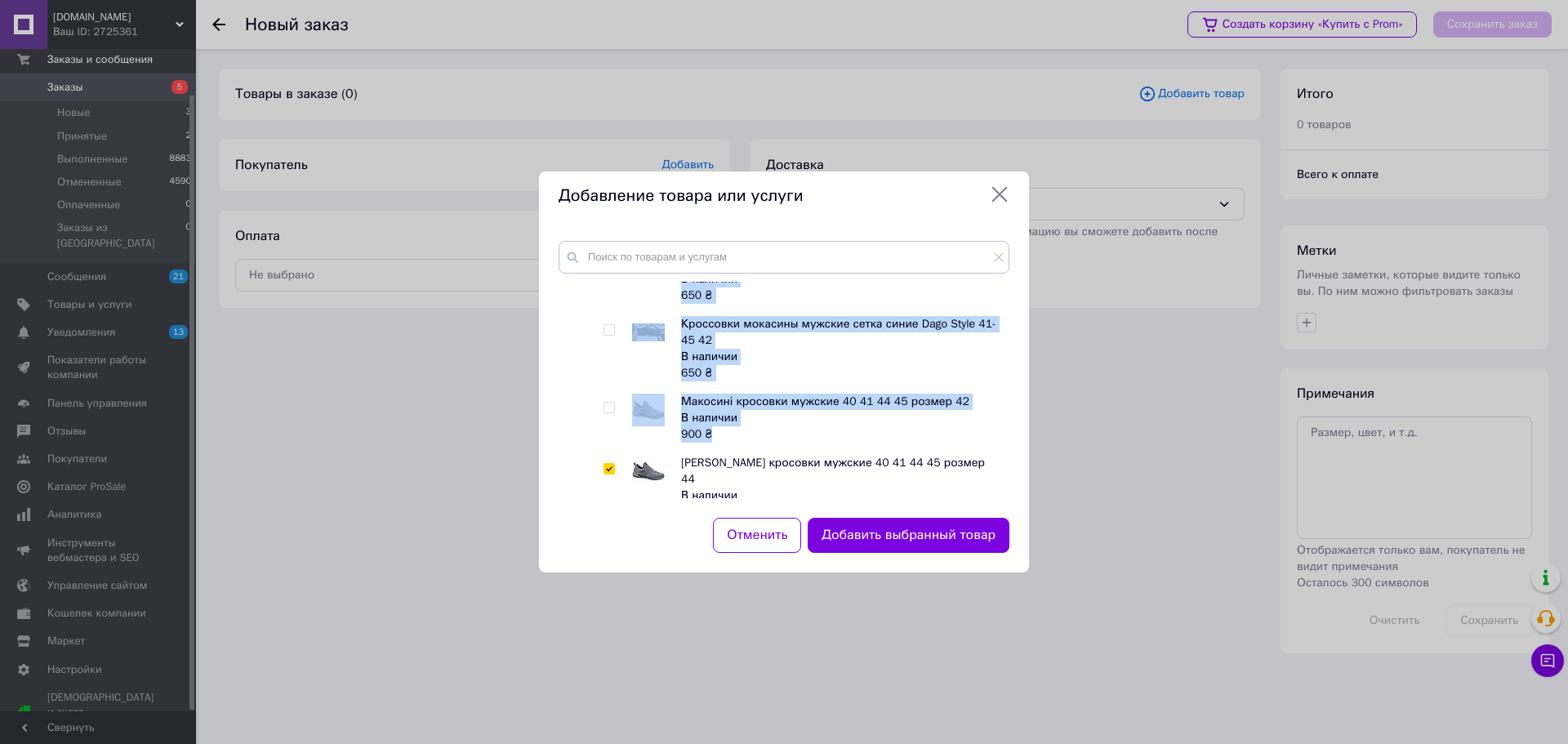 checkbox on "true" 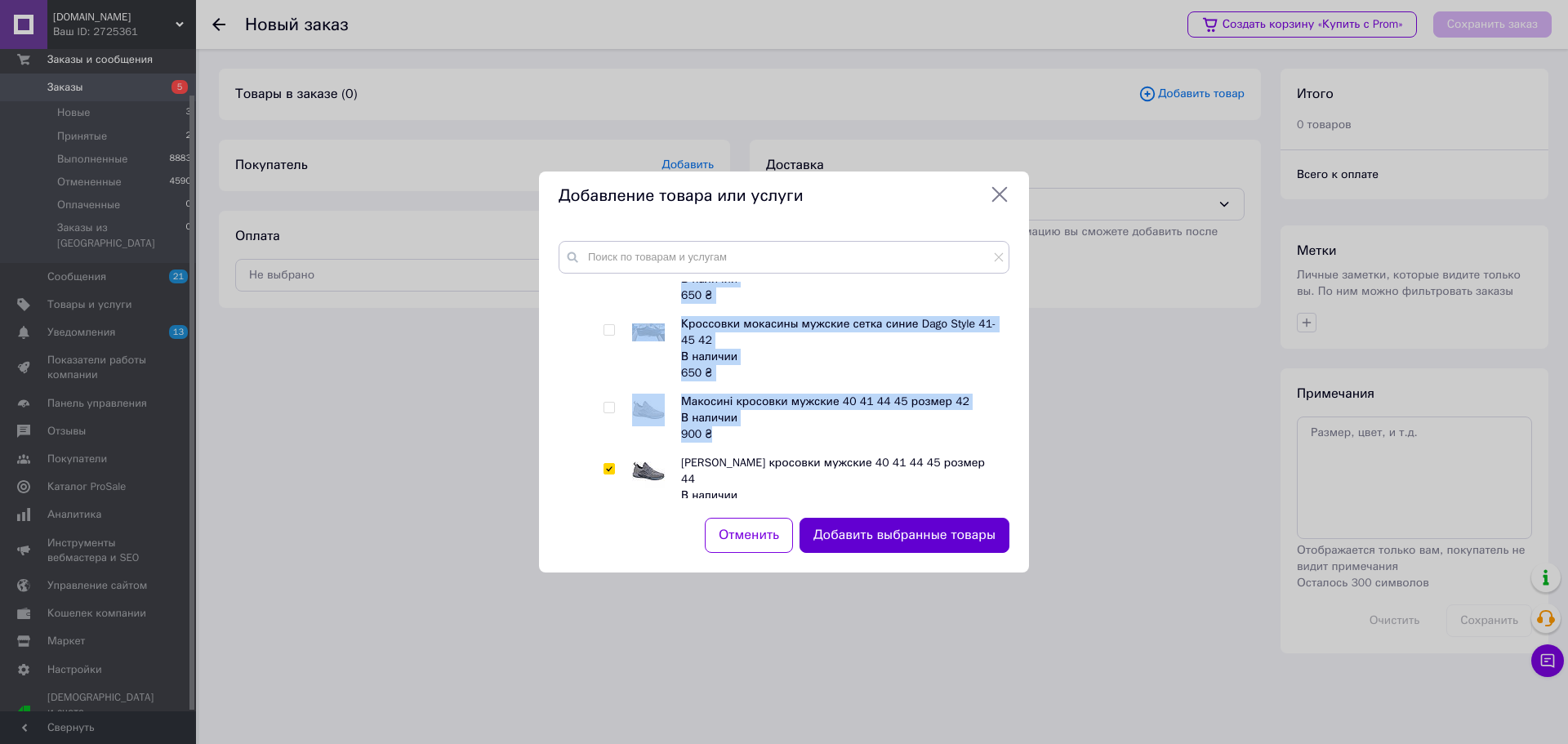 click on "Добавить выбранные товары" at bounding box center [904, 535] 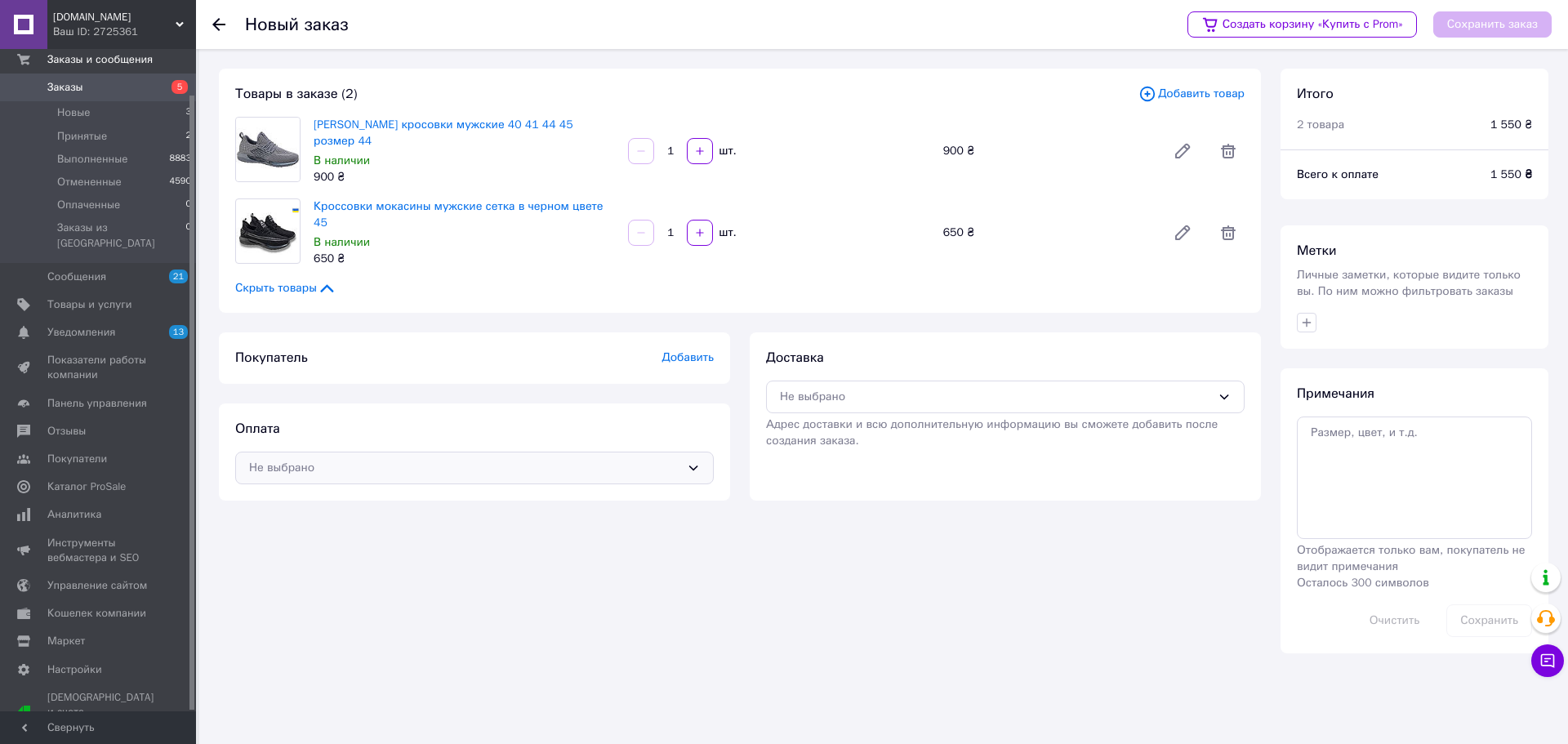 click on "Не выбрано" at bounding box center [465, 468] 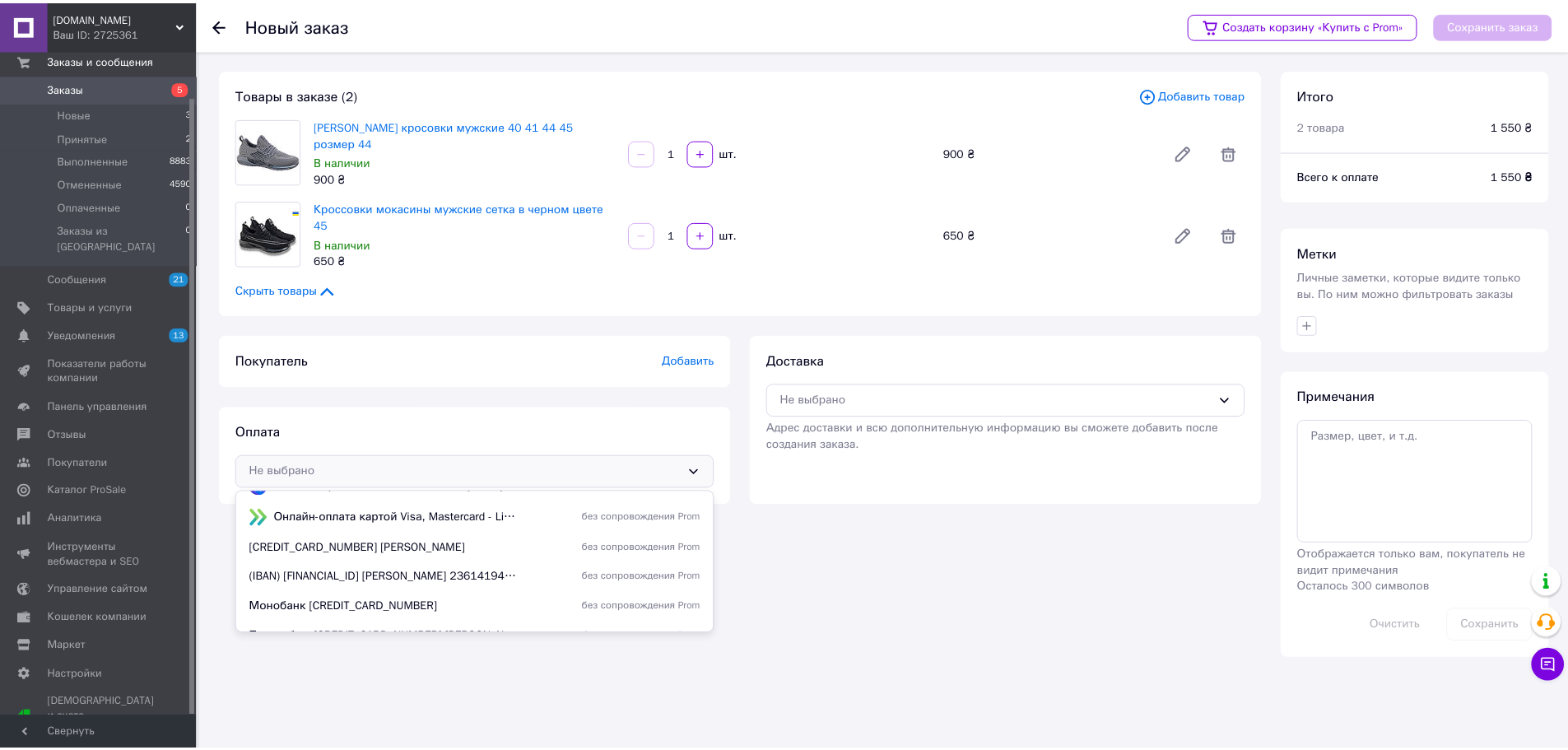 scroll, scrollTop: 161, scrollLeft: 0, axis: vertical 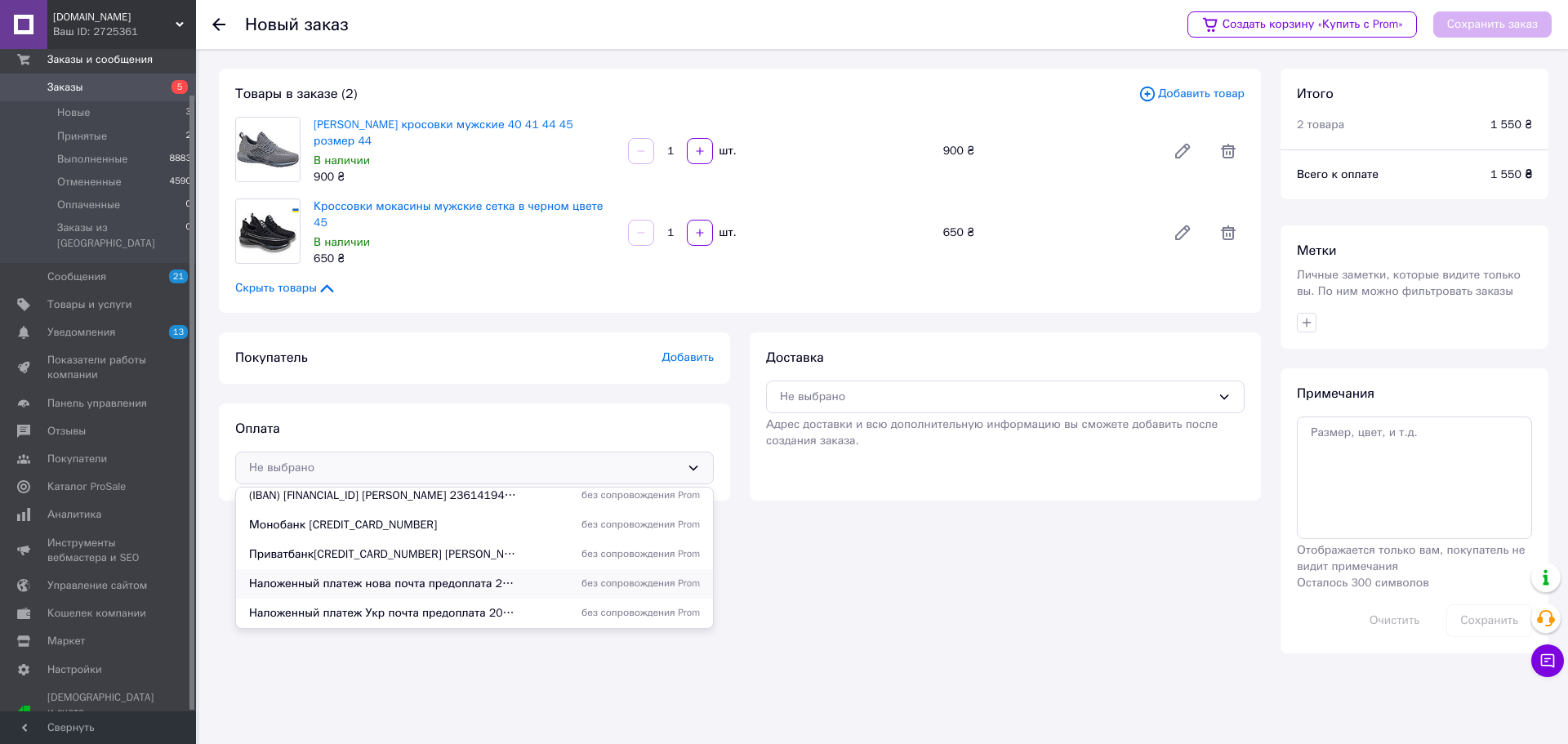 click on "Наложенный платеж нова почта  предоплата 200гр за доставку товару.[CREDIT_CARD_NUMBER] [PERSON_NAME]" at bounding box center (383, 584) 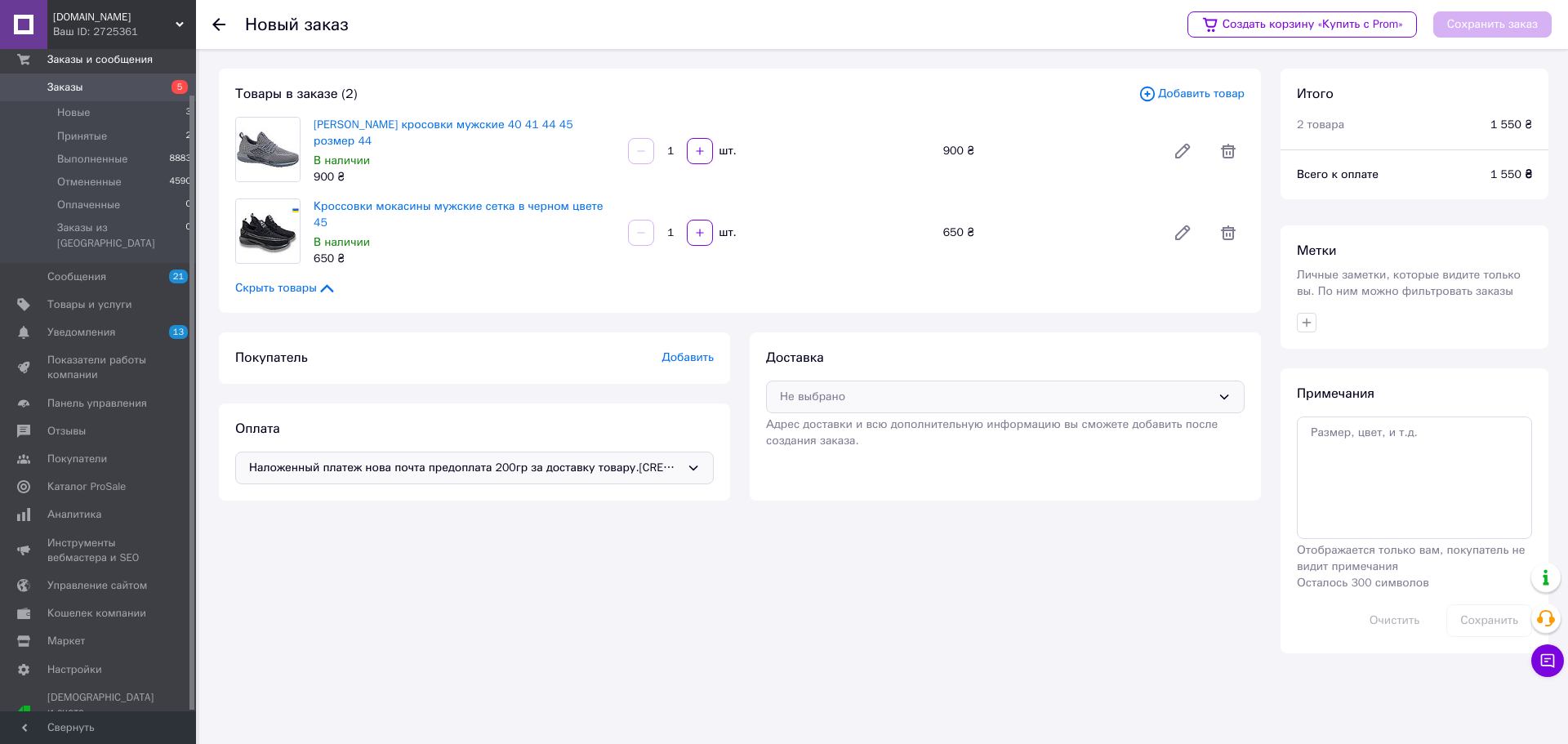 drag, startPoint x: 1196, startPoint y: 392, endPoint x: 1170, endPoint y: 404, distance: 28.635642 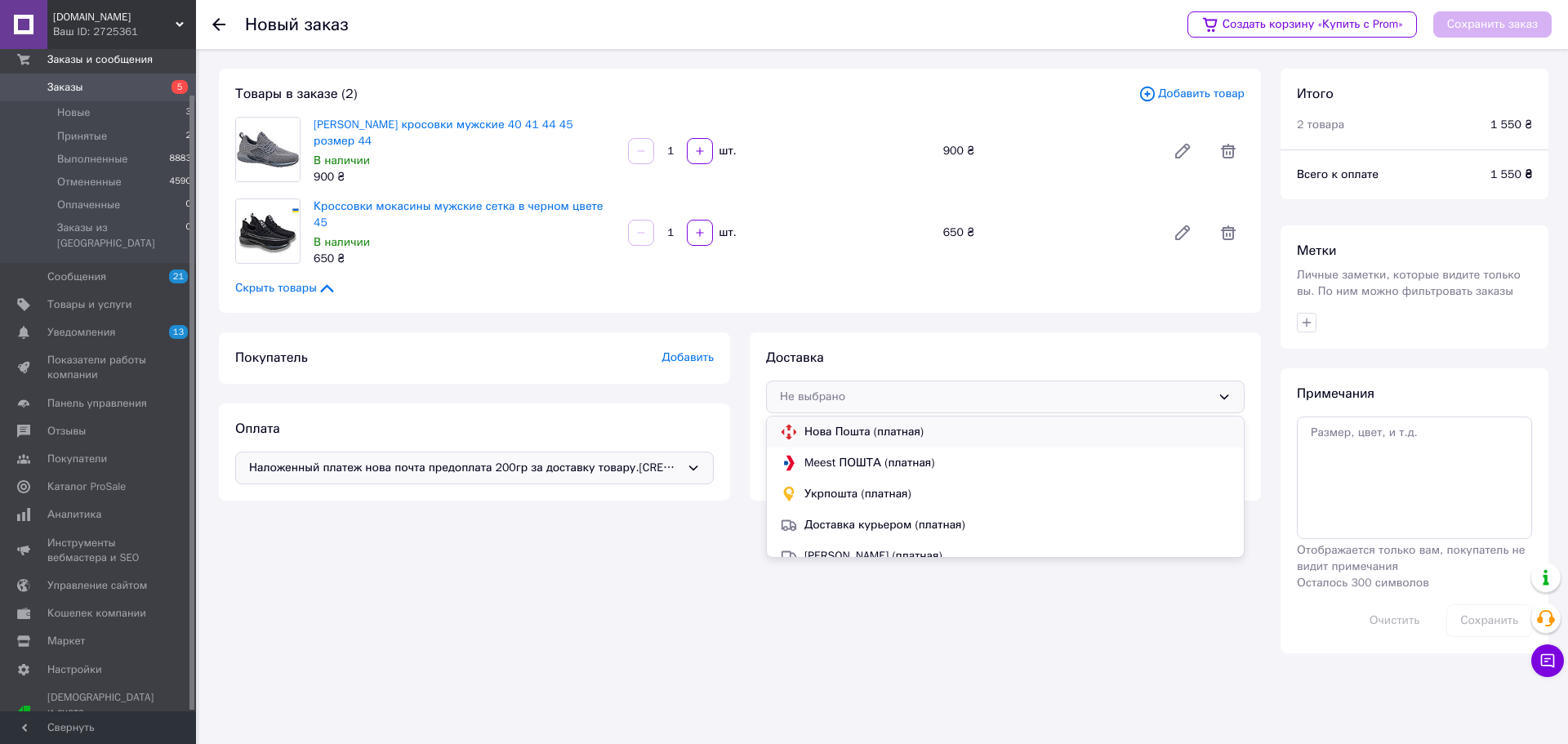 click on "Нова Пошта (платная)" at bounding box center [1018, 432] 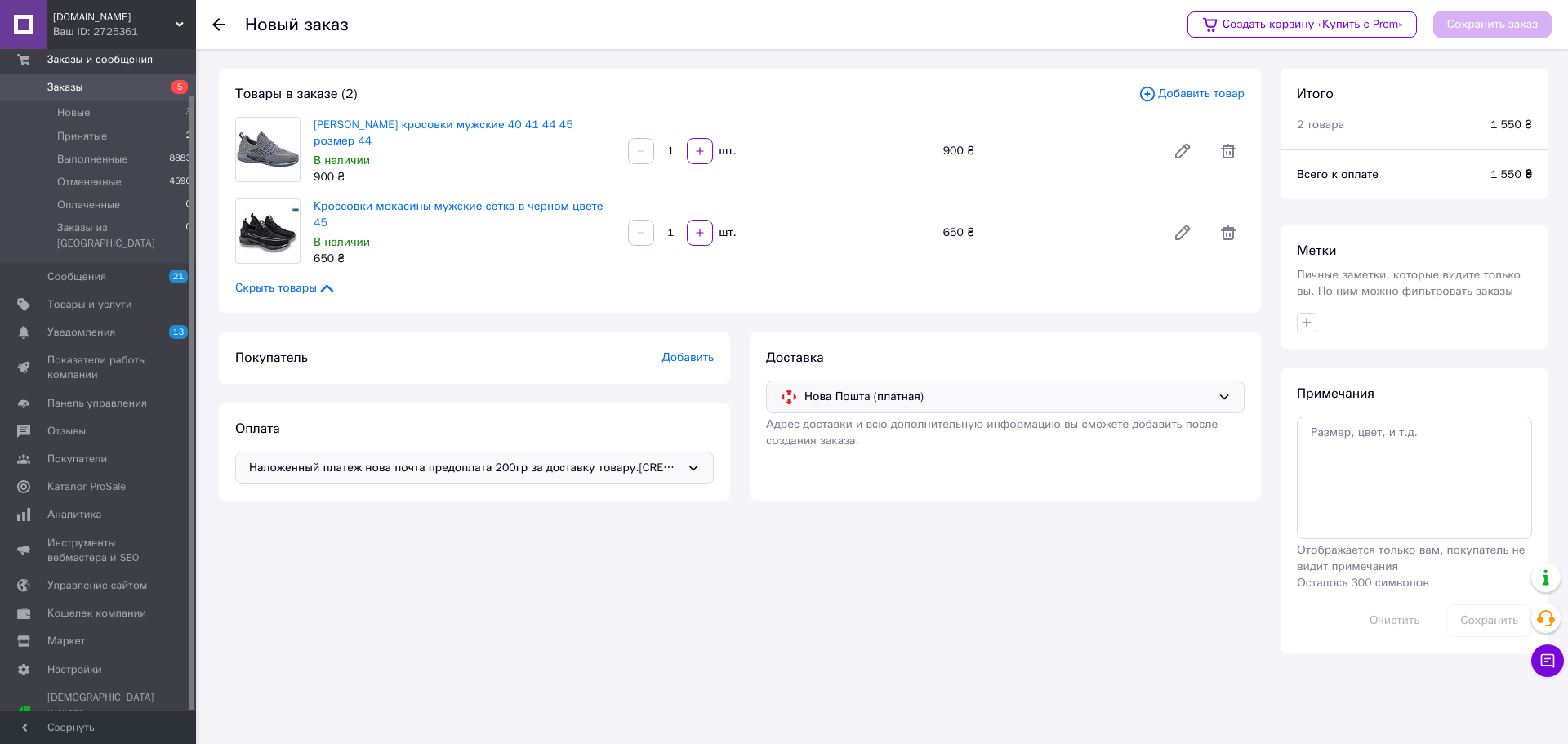 click on "Добавить" at bounding box center (688, 357) 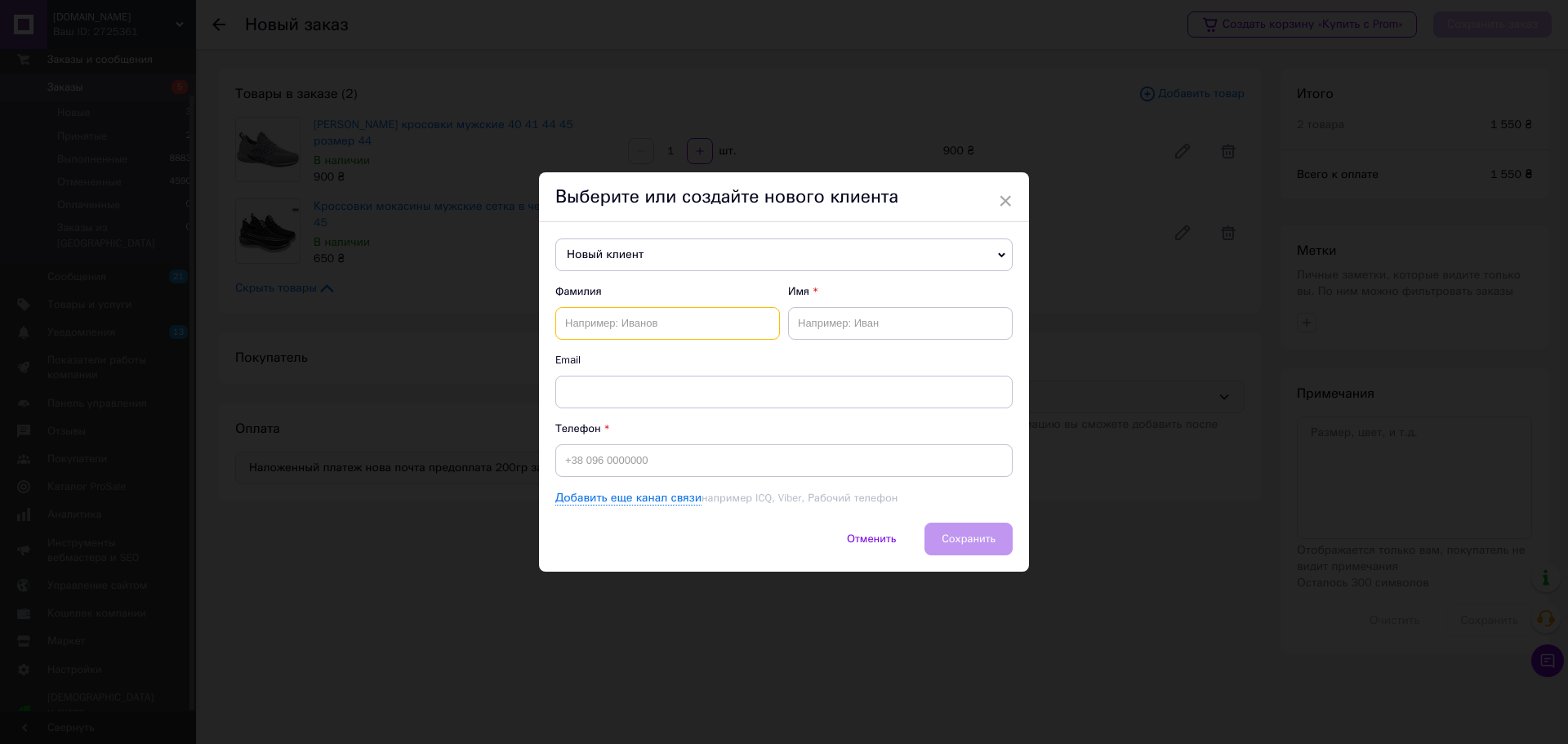 click at bounding box center (667, 323) 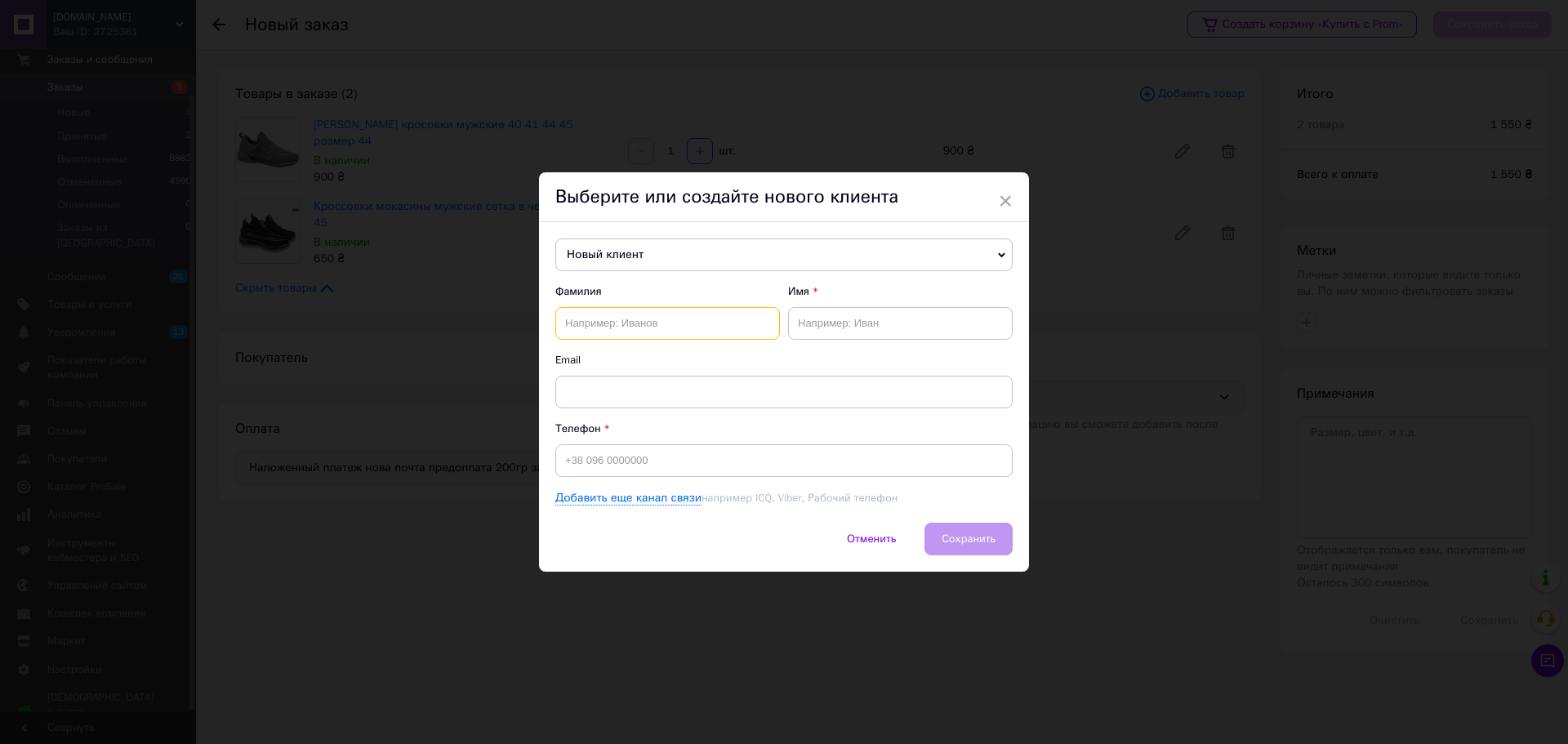 click at bounding box center (667, 323) 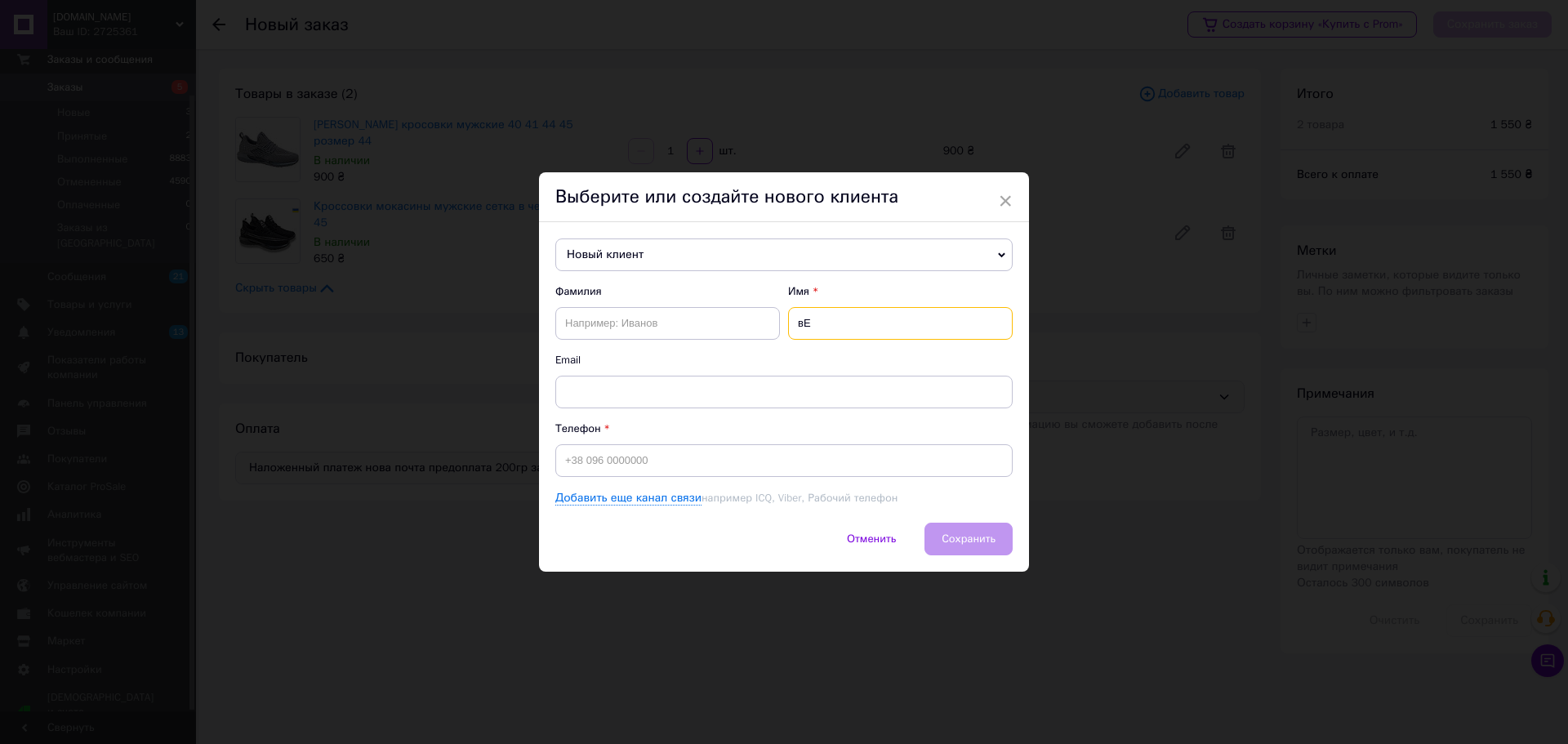 type on "в" 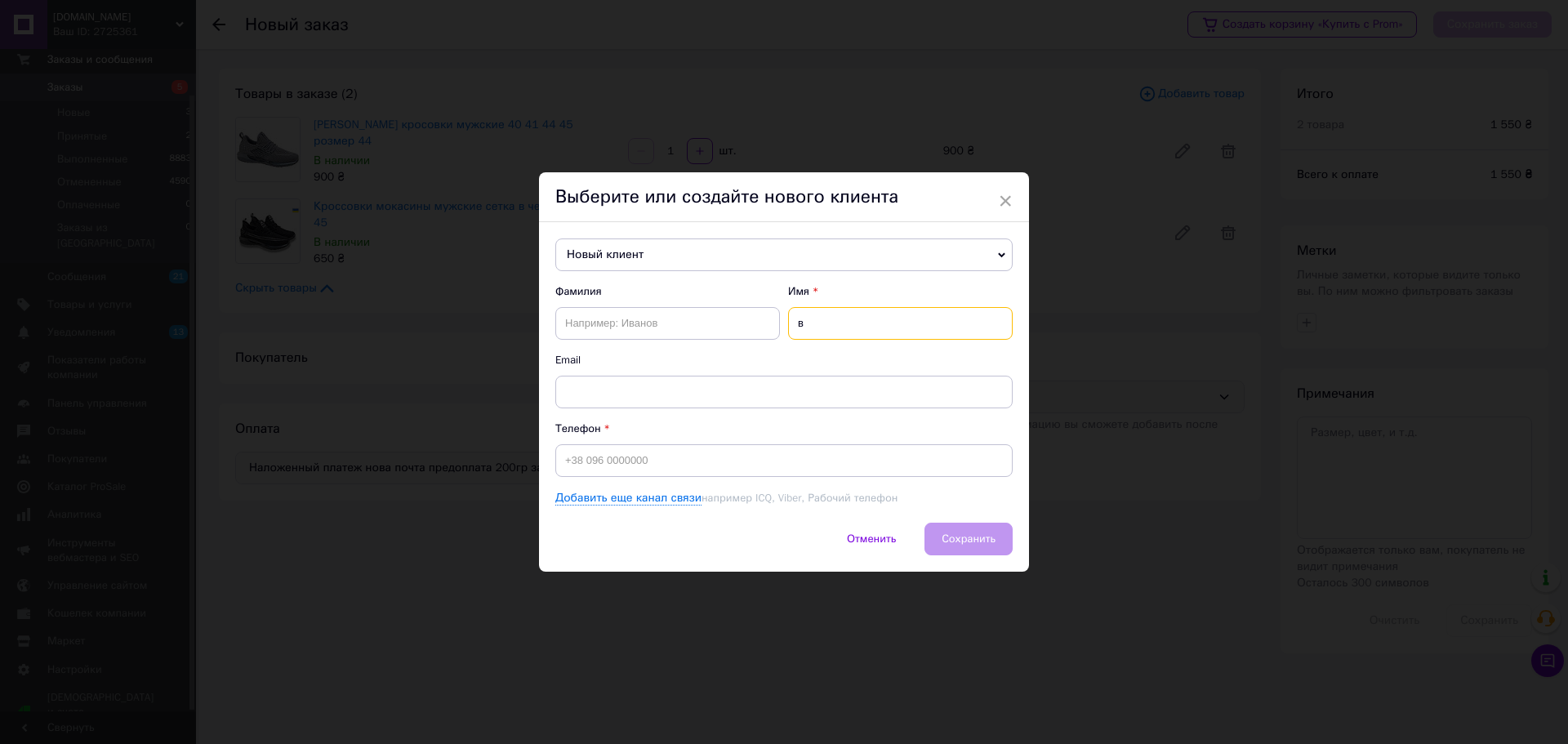 type 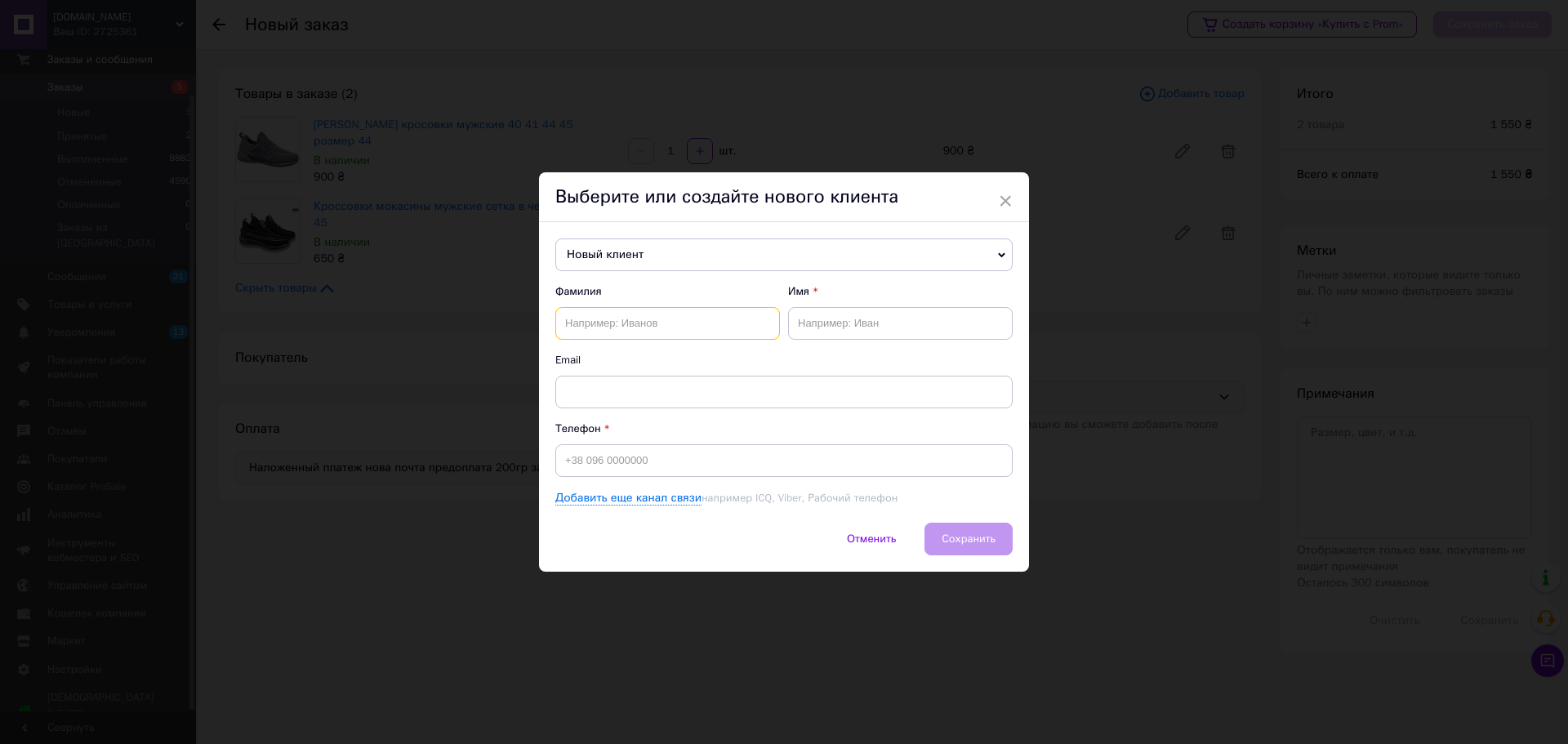 click at bounding box center (667, 323) 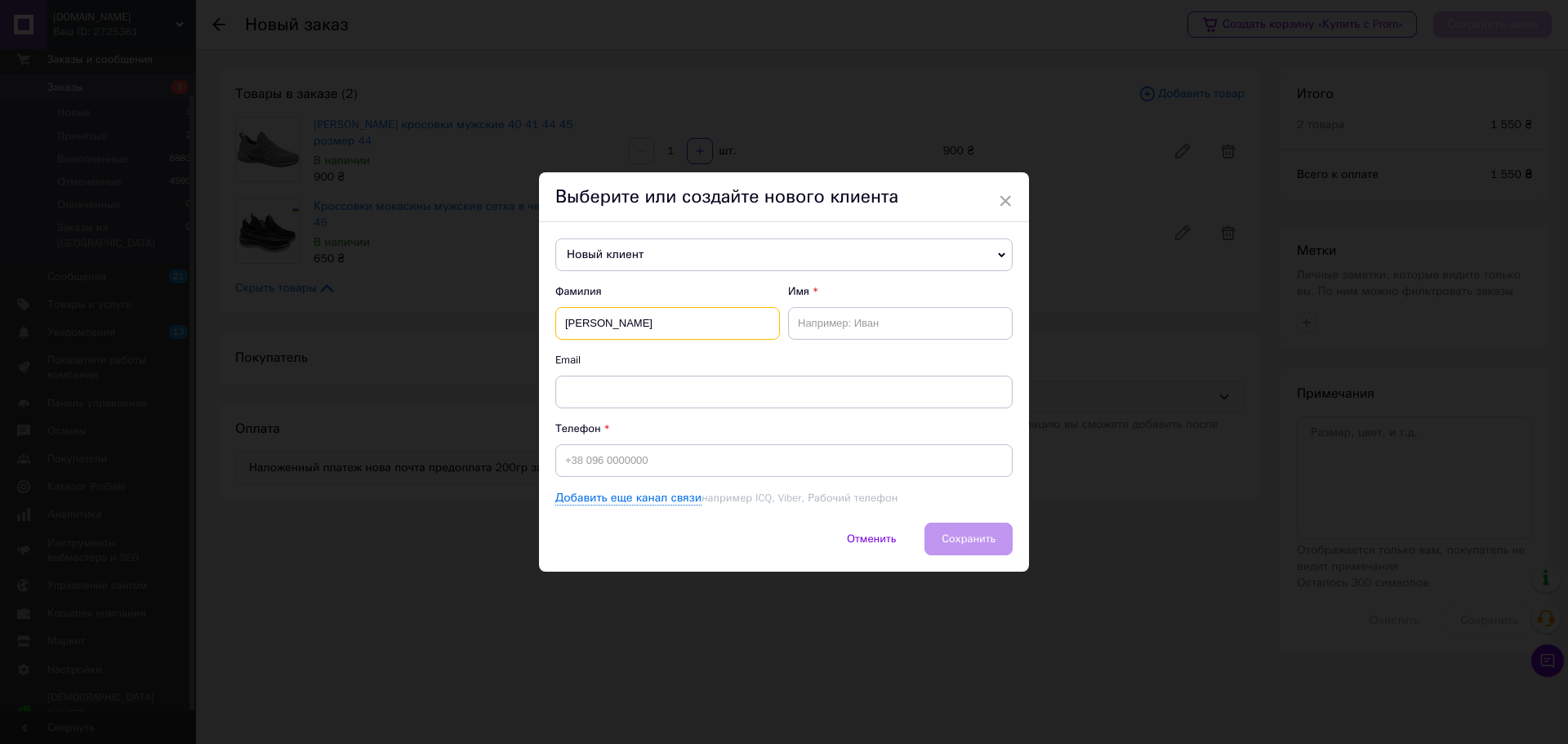 type on "[PERSON_NAME]" 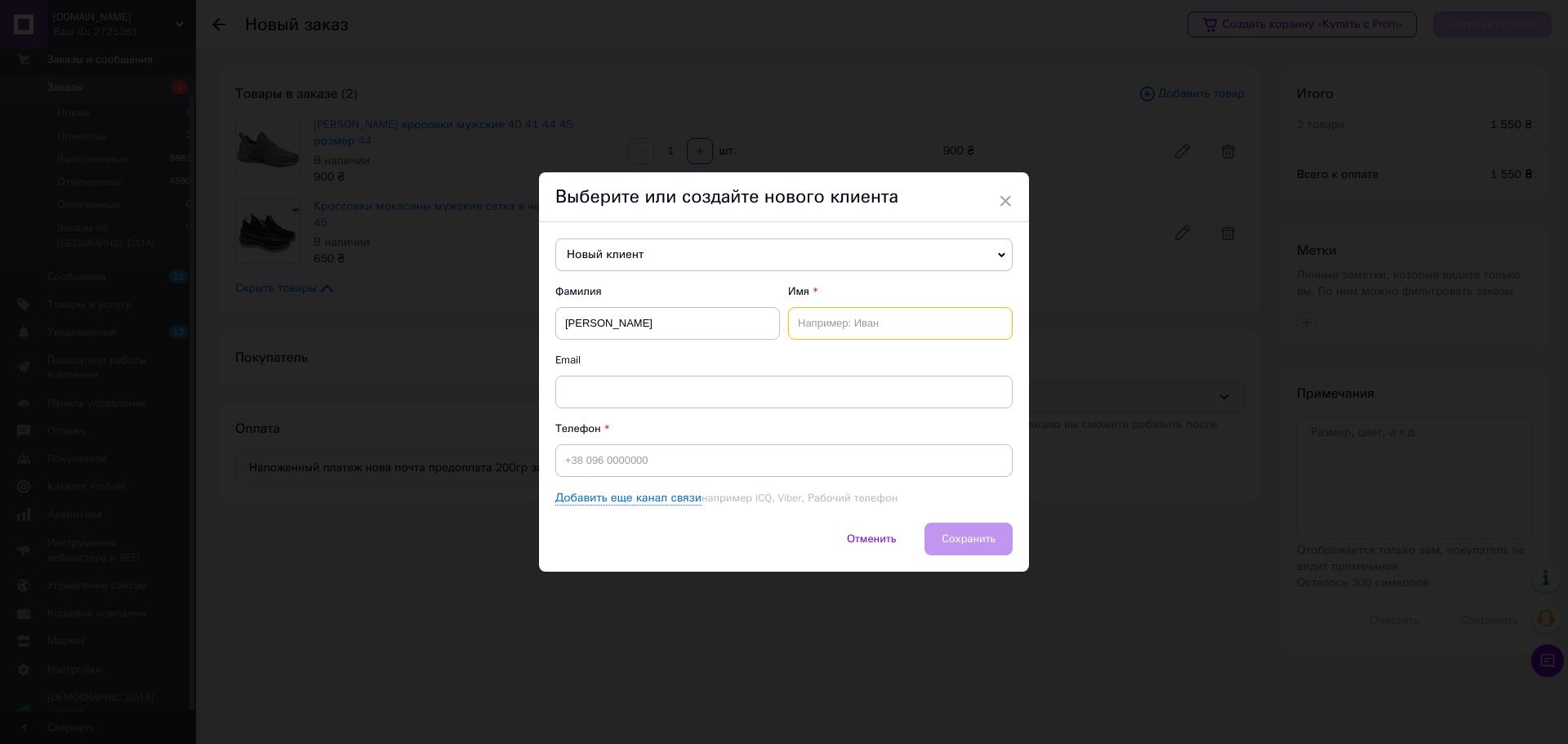 click at bounding box center [900, 323] 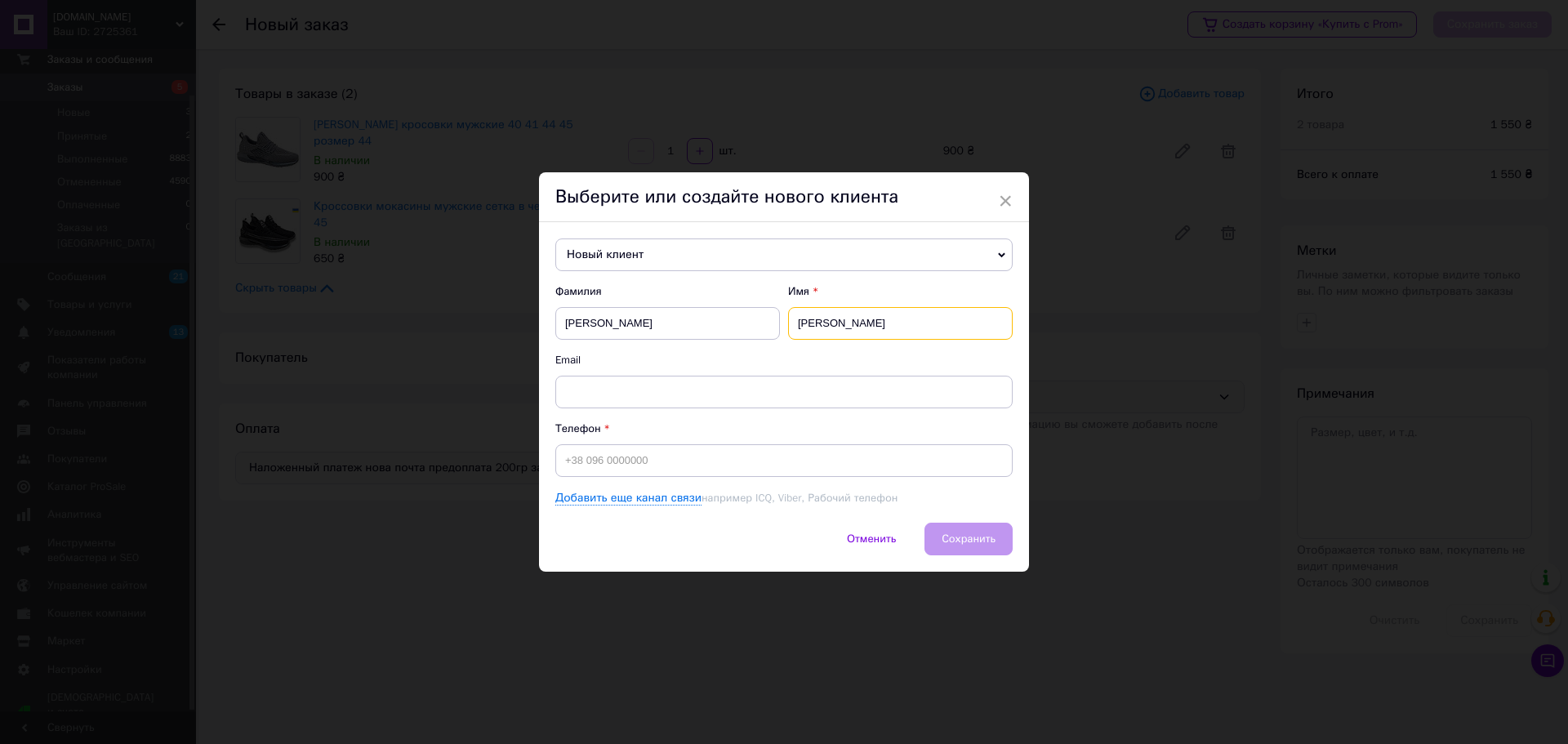 type on "[PERSON_NAME]" 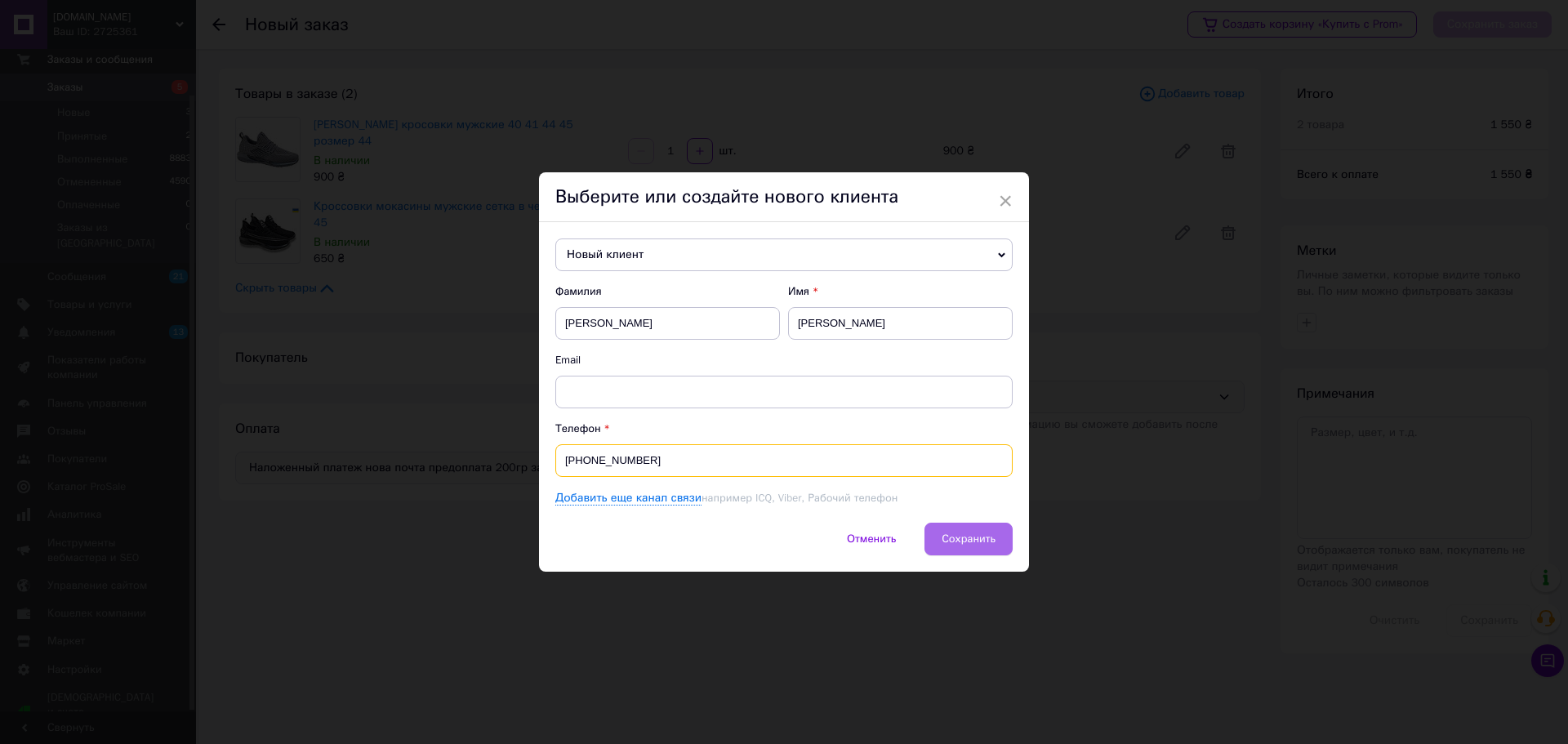 type on "[PHONE_NUMBER]" 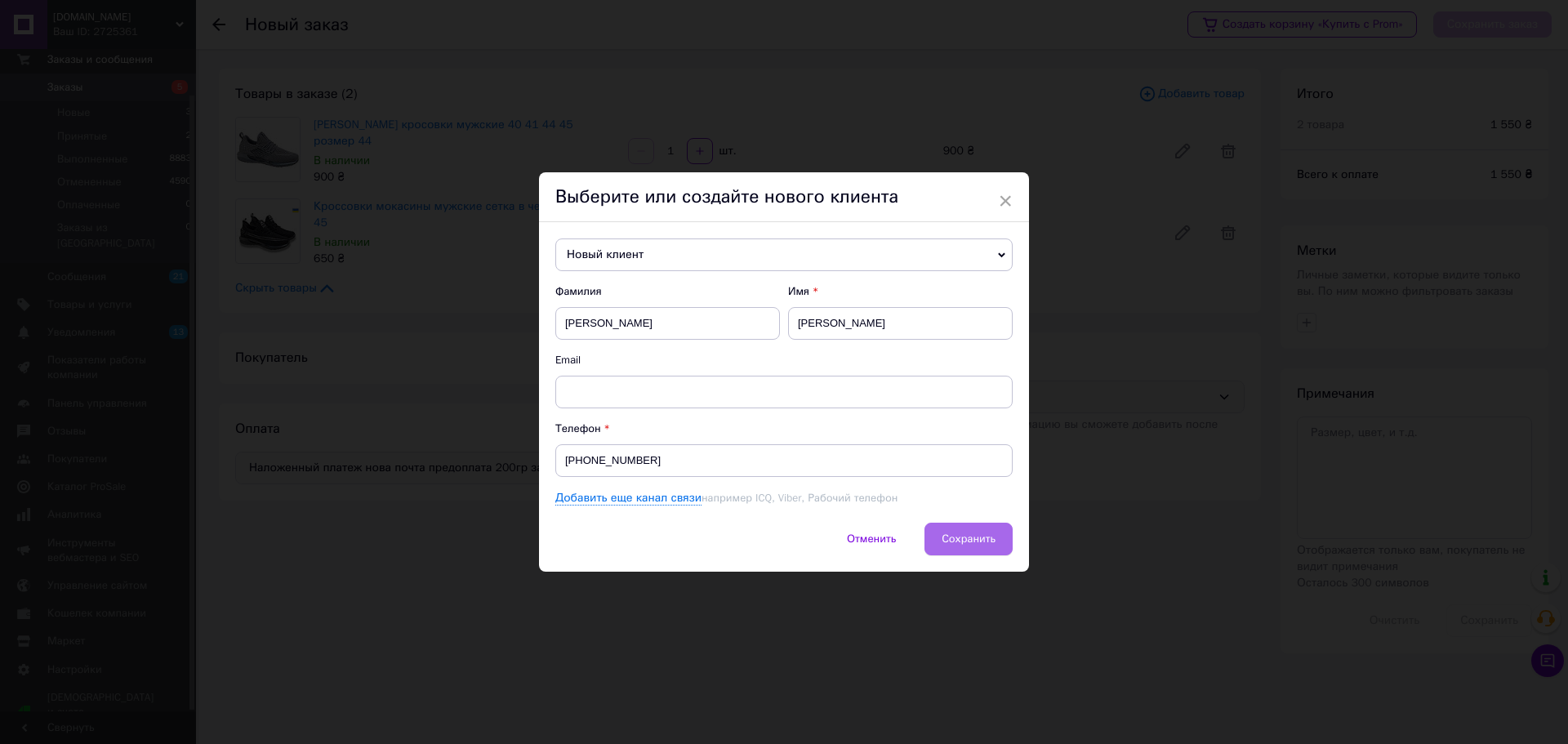 click on "Сохранить" at bounding box center (969, 538) 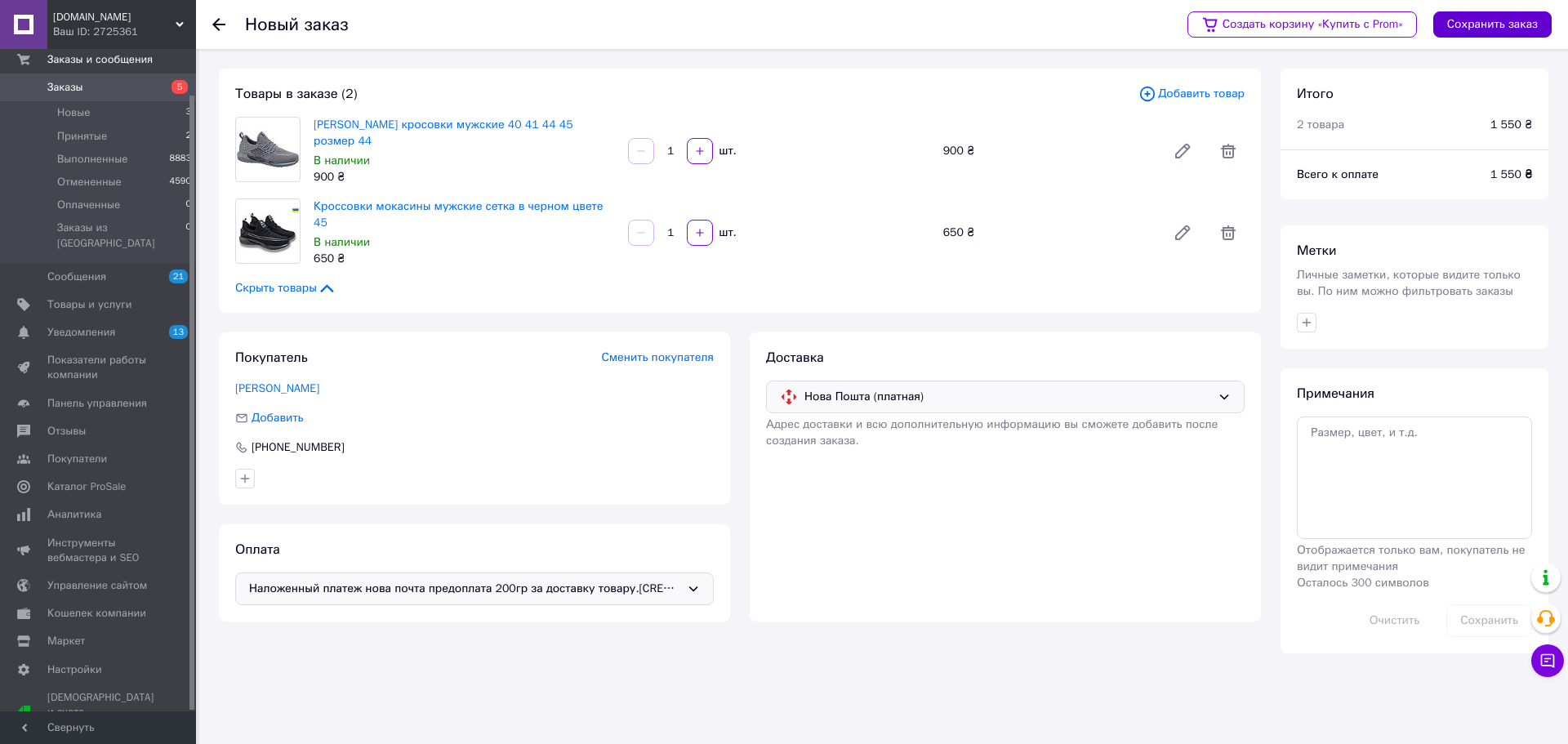 click on "Сохранить заказ" at bounding box center [1492, 25] 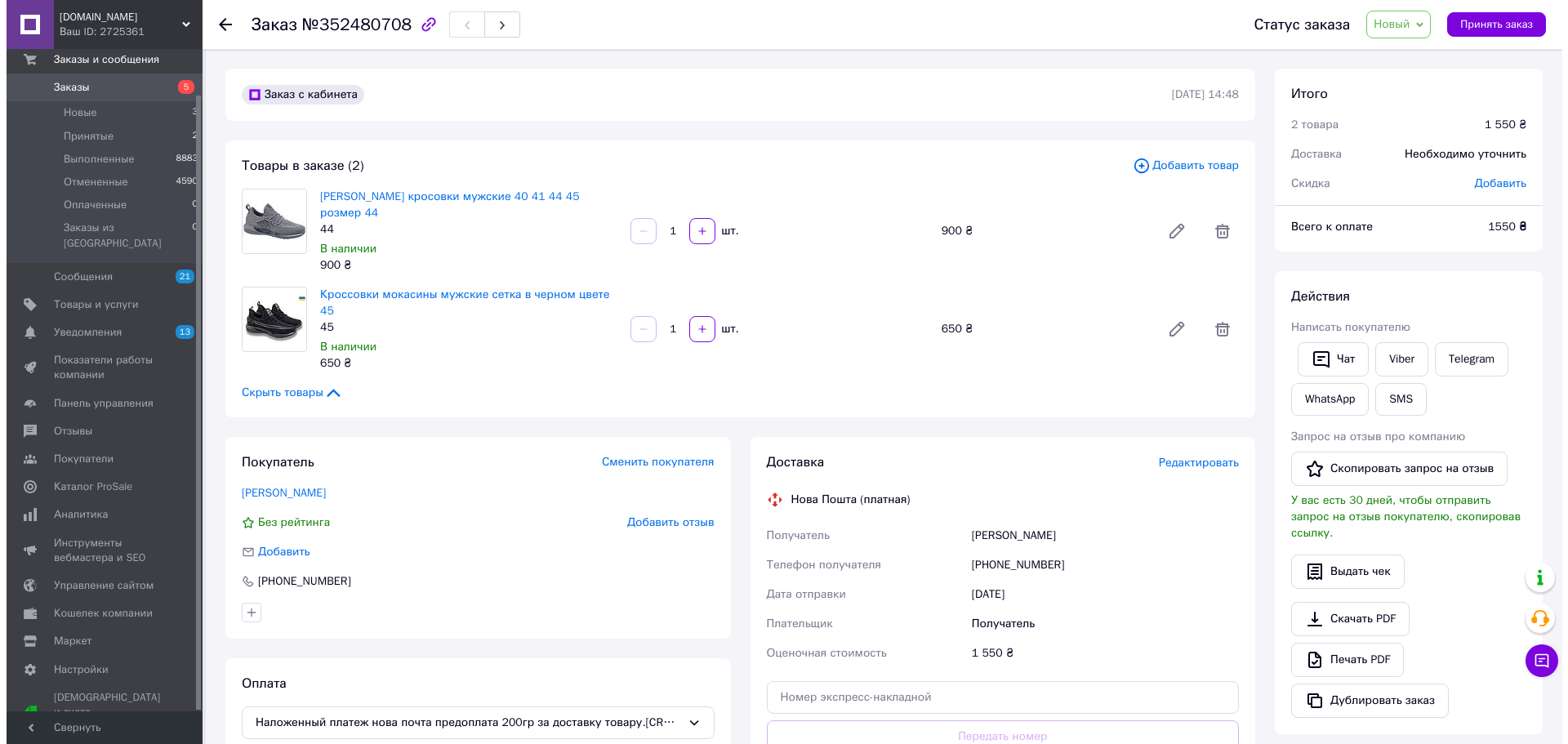 scroll, scrollTop: 163, scrollLeft: 0, axis: vertical 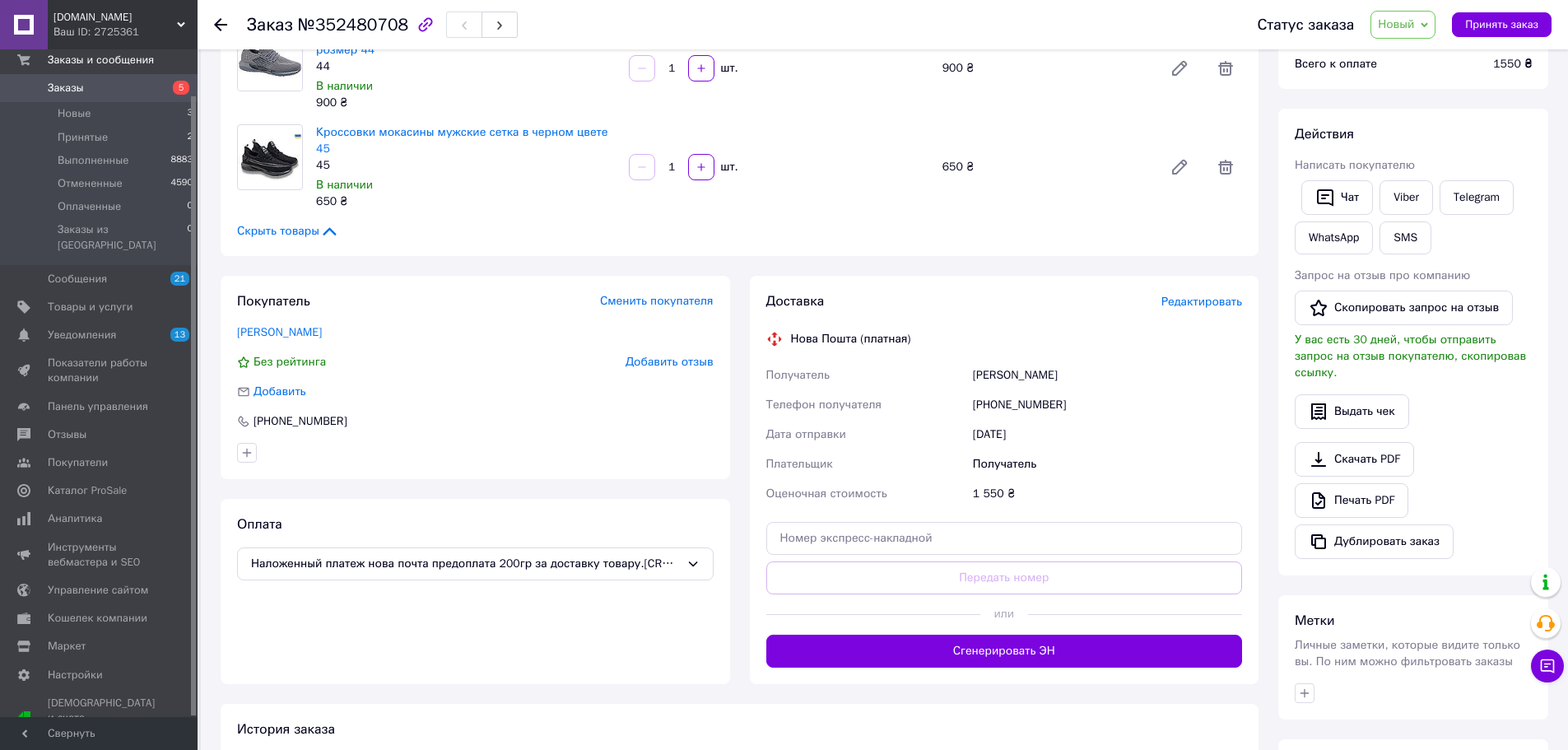 click on "Редактировать" at bounding box center (1202, 301) 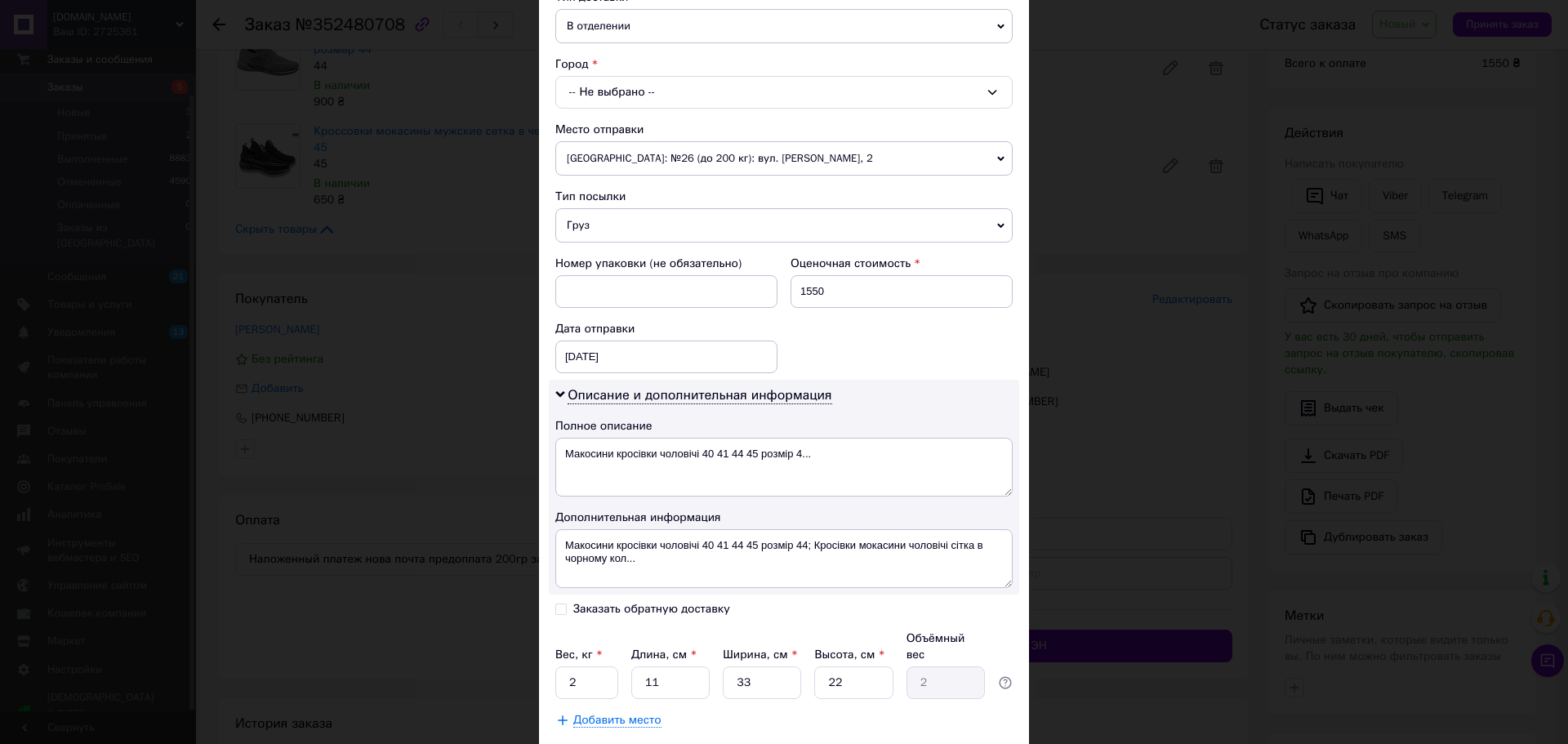 scroll, scrollTop: 488, scrollLeft: 0, axis: vertical 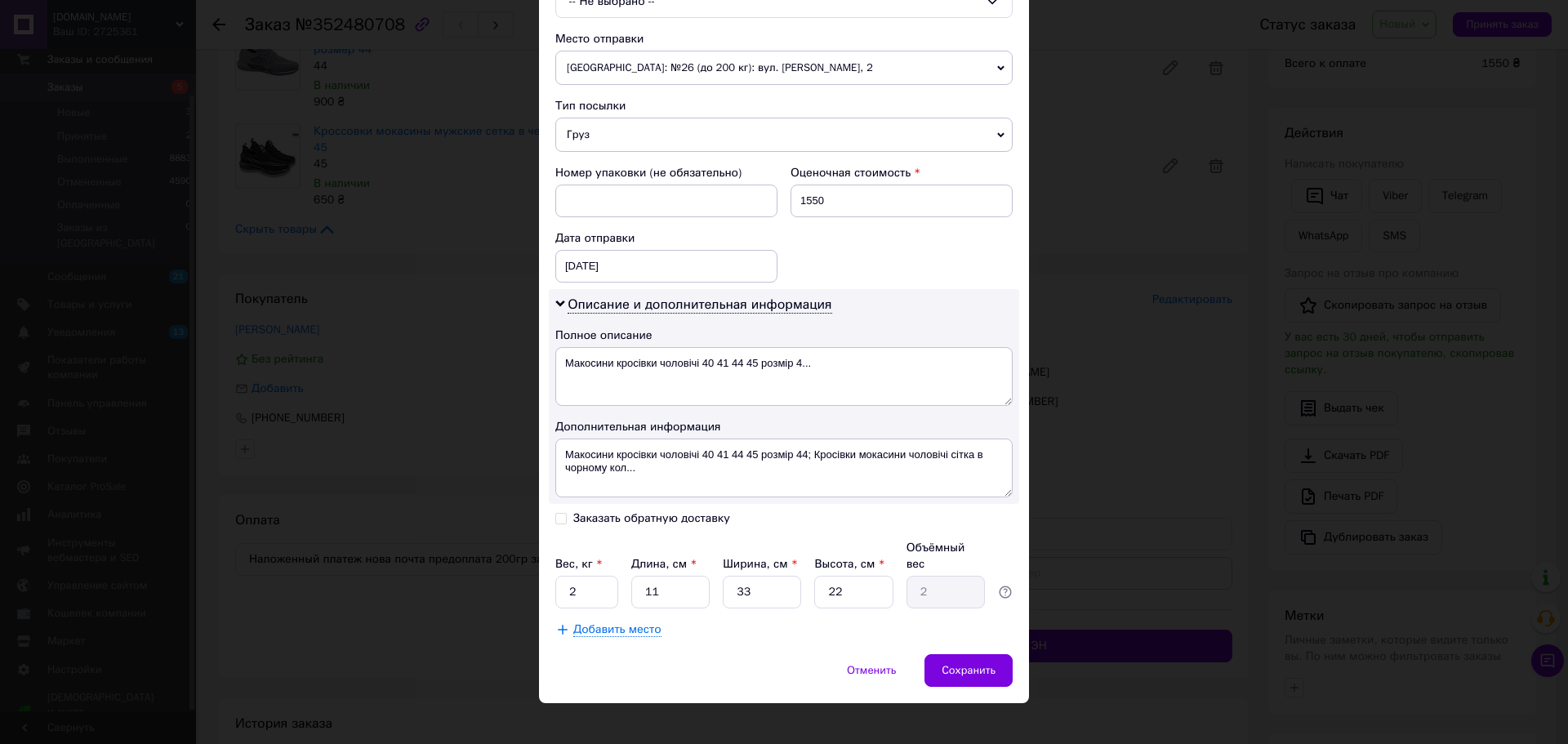 click on "Заказать обратную доставку" at bounding box center (561, 517) 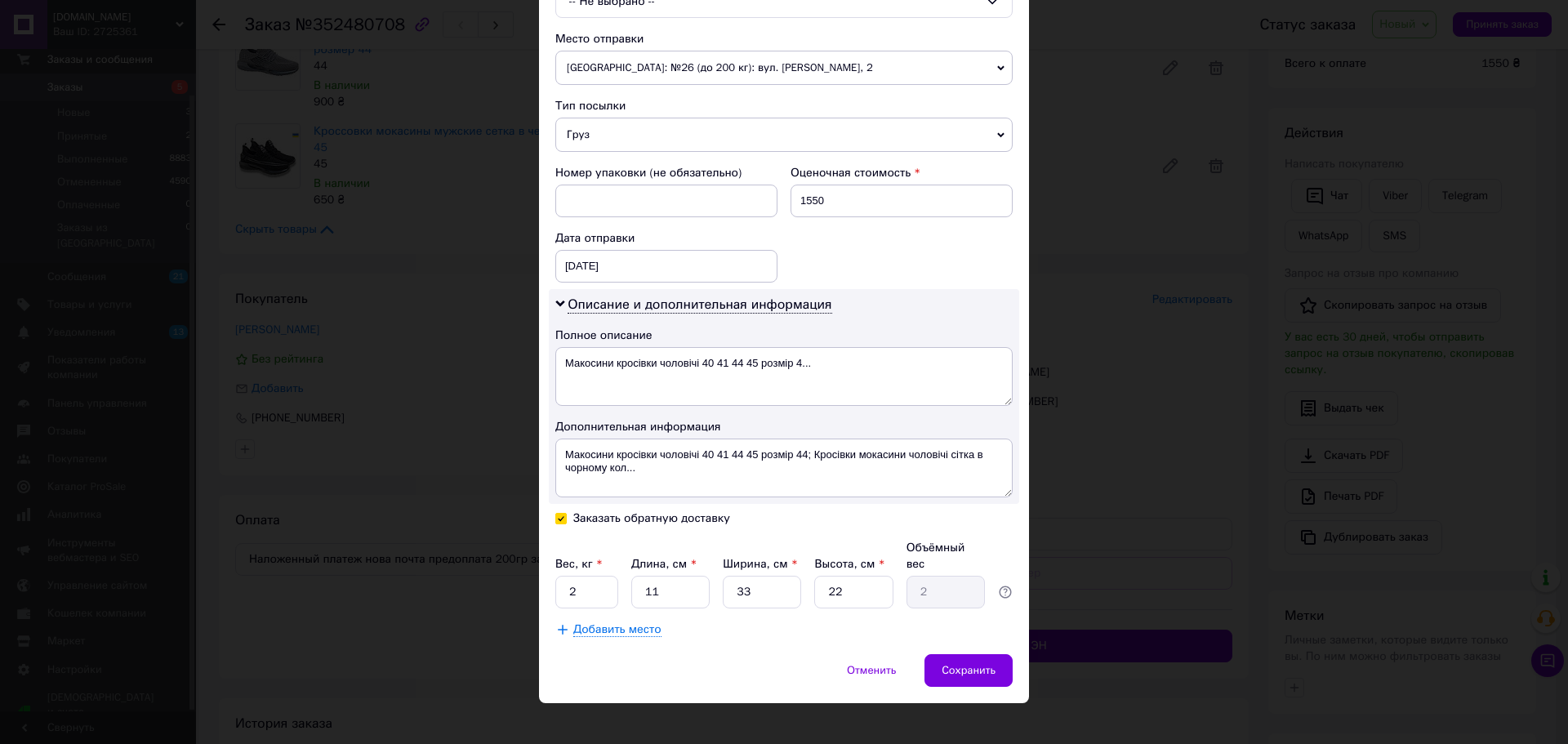 checkbox on "true" 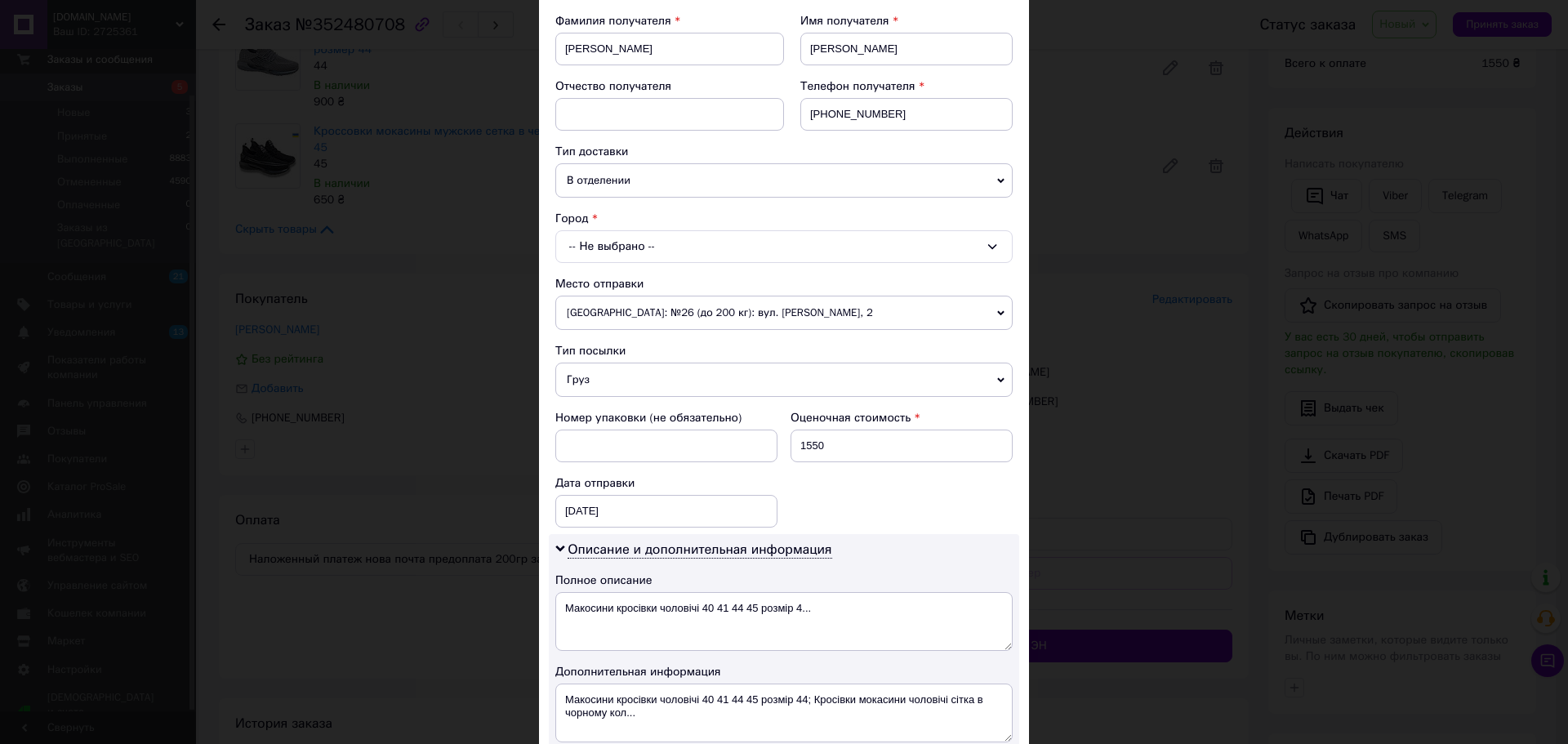 scroll, scrollTop: 79, scrollLeft: 0, axis: vertical 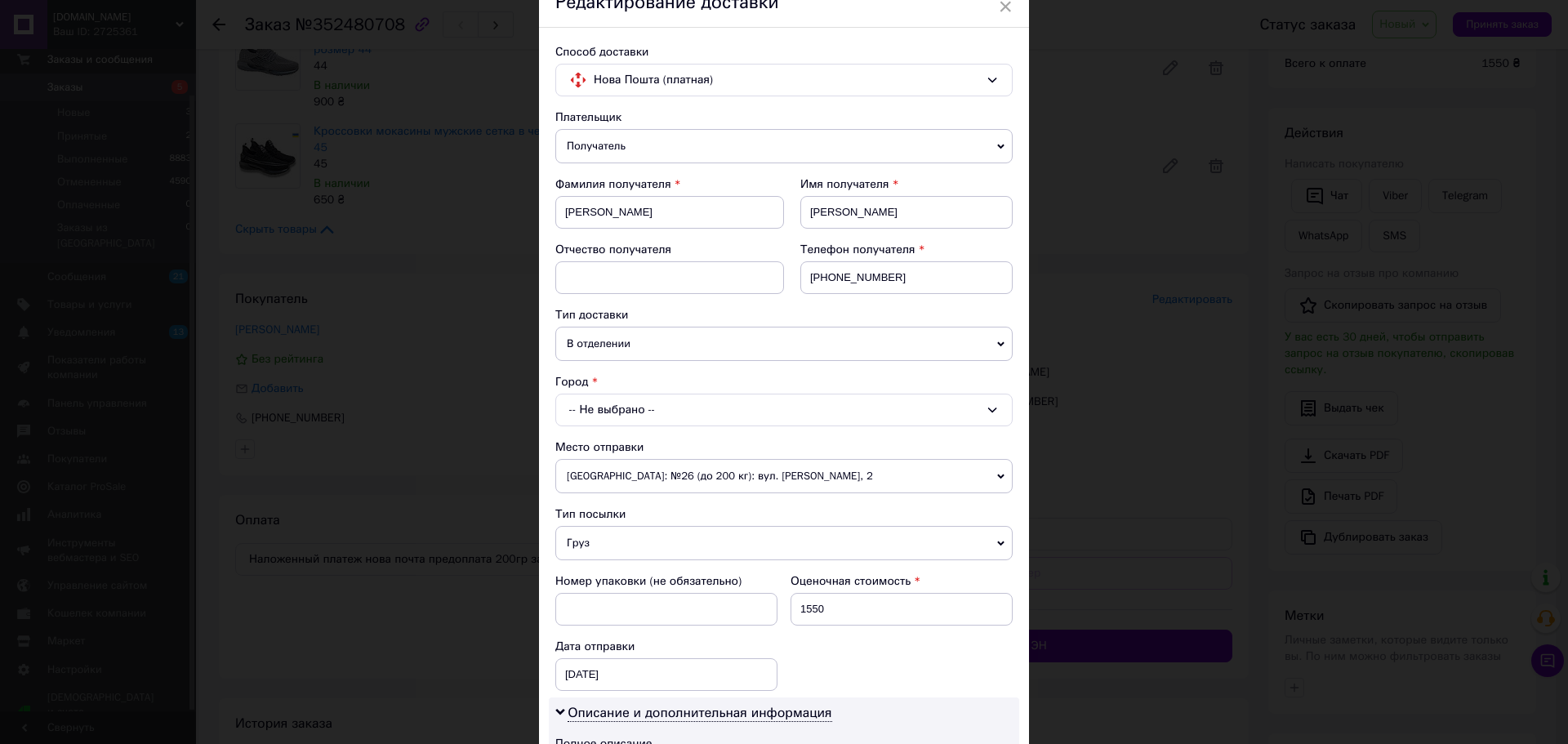 click on "-- Не выбрано --" at bounding box center [784, 410] 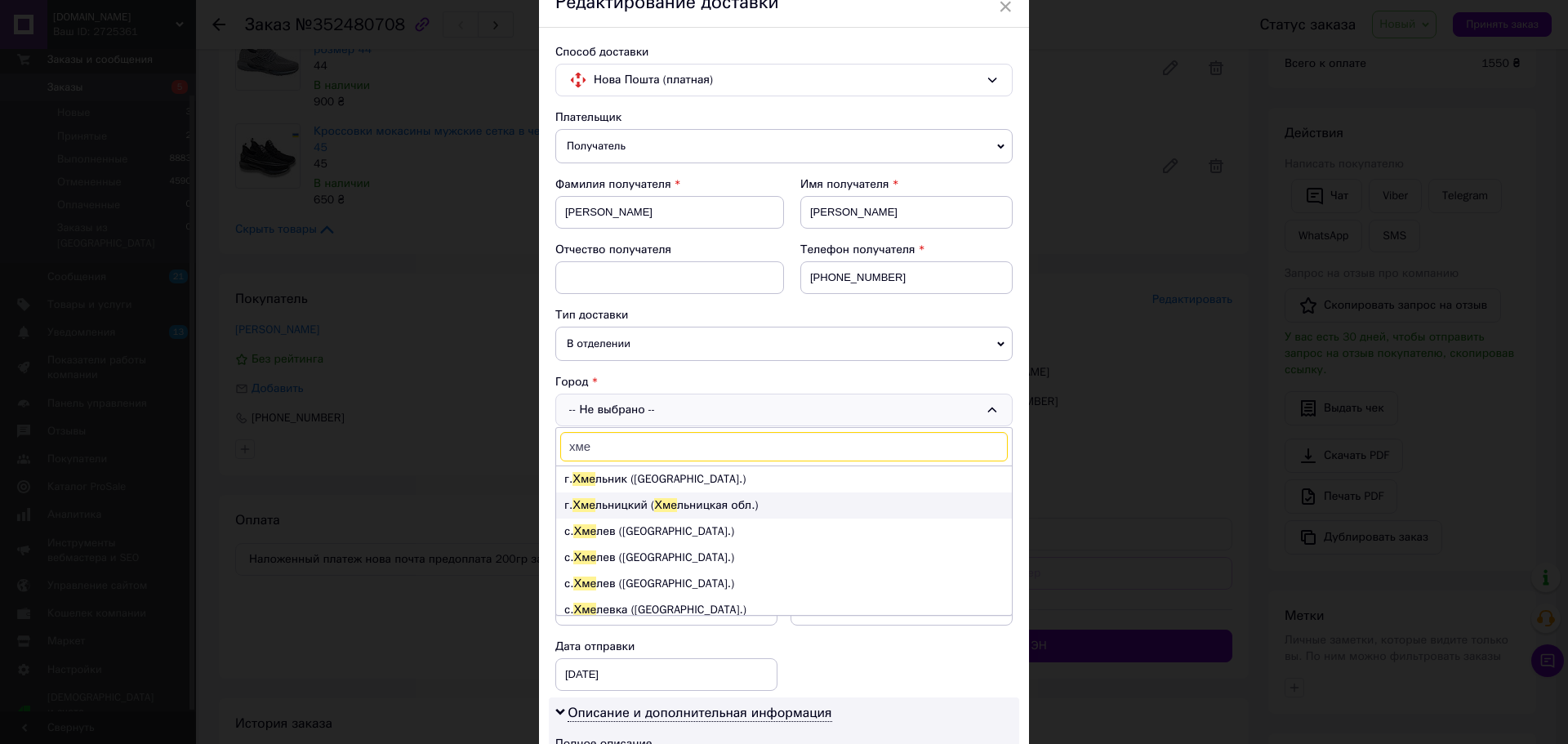 type on "хме" 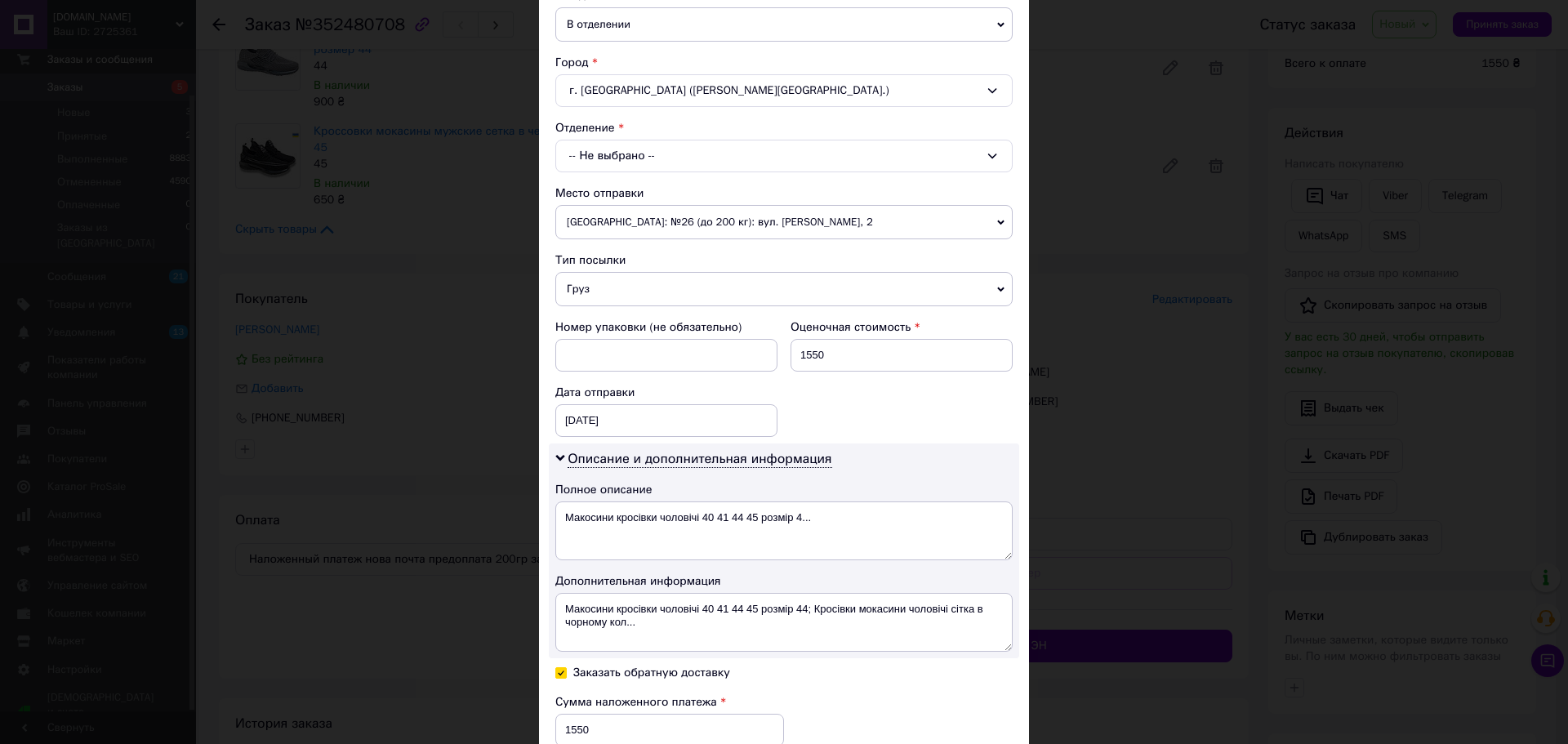scroll, scrollTop: 406, scrollLeft: 0, axis: vertical 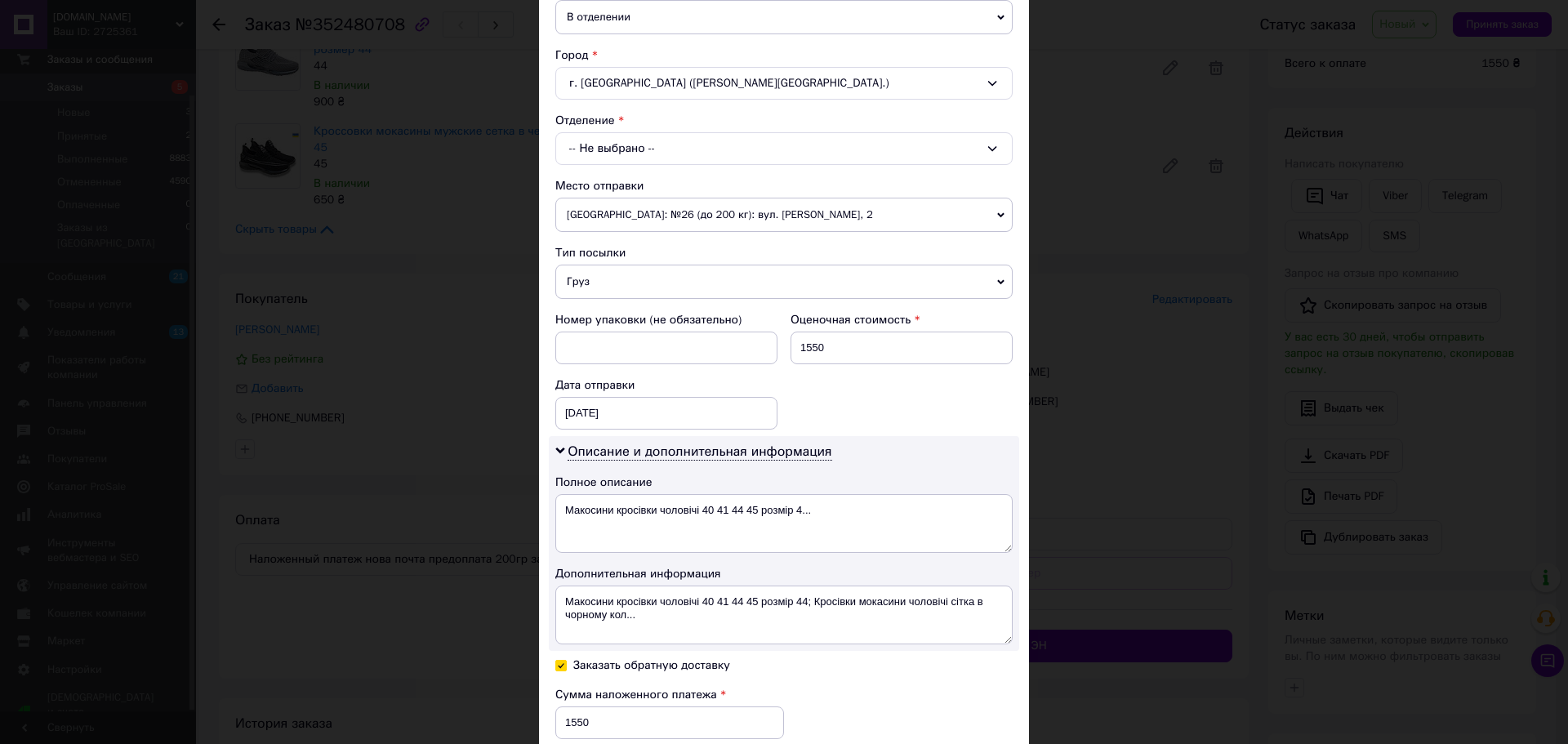 click on "-- Не выбрано --" at bounding box center [784, 149] 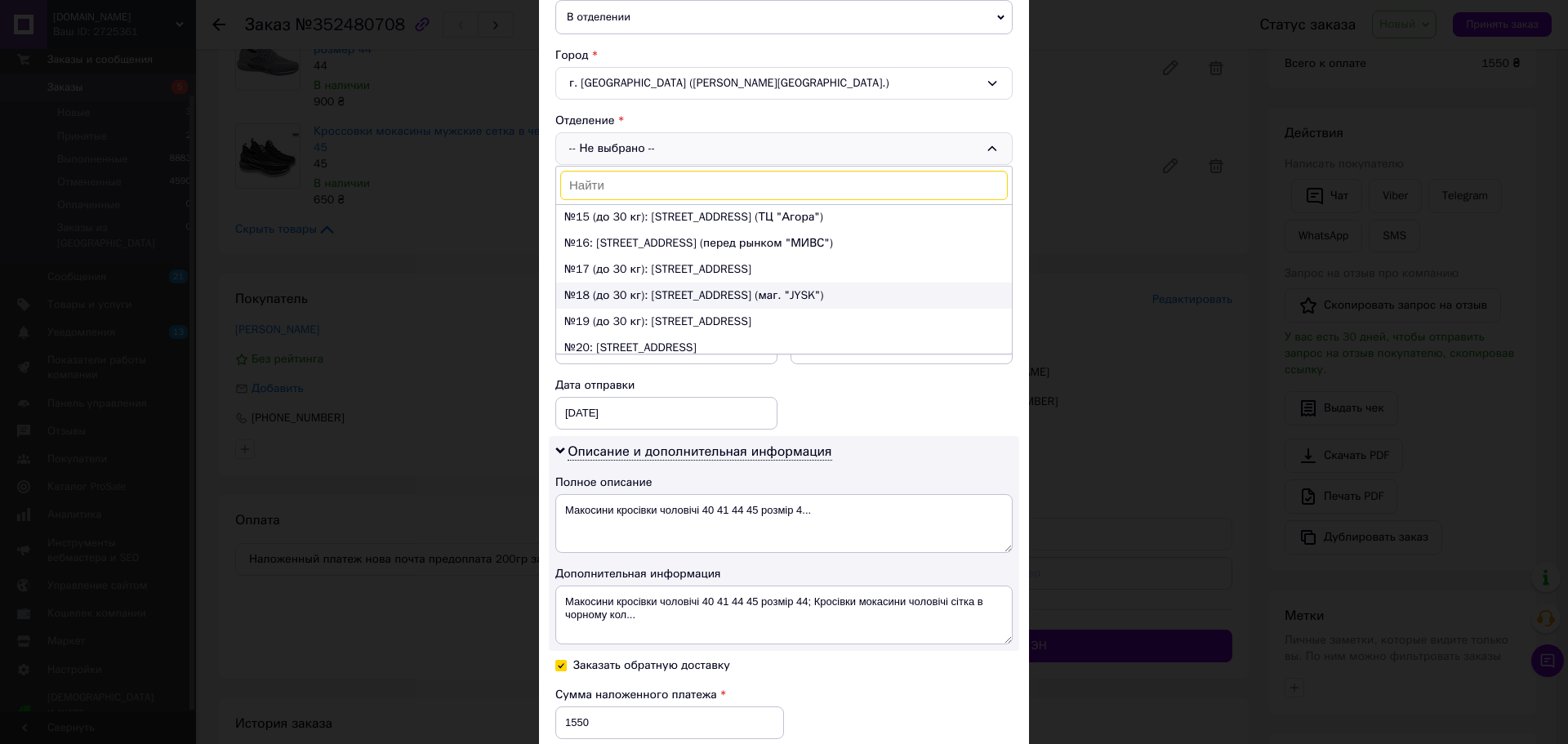 scroll, scrollTop: 572, scrollLeft: 0, axis: vertical 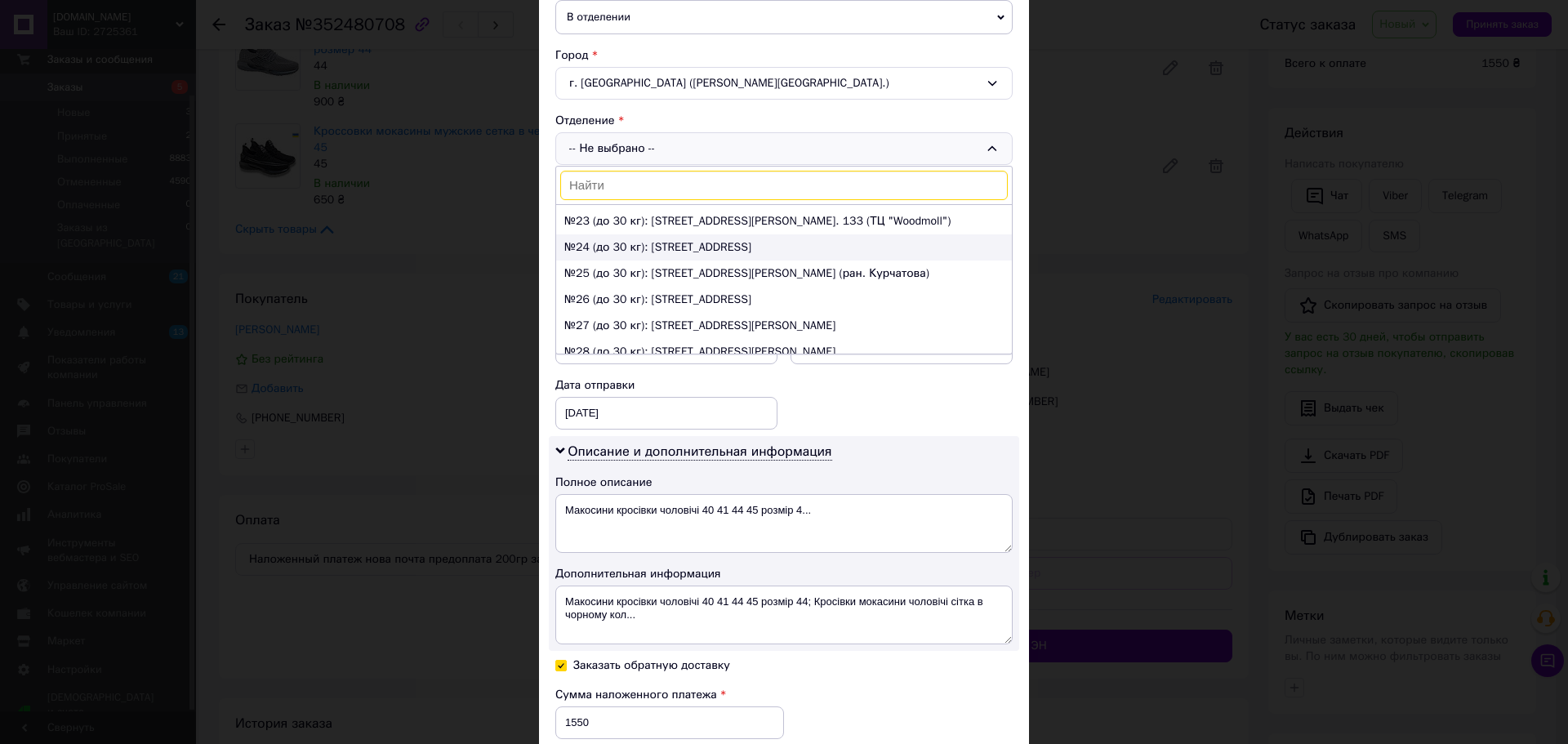 click on "№24 (до 30 кг): [STREET_ADDRESS]" at bounding box center (784, 247) 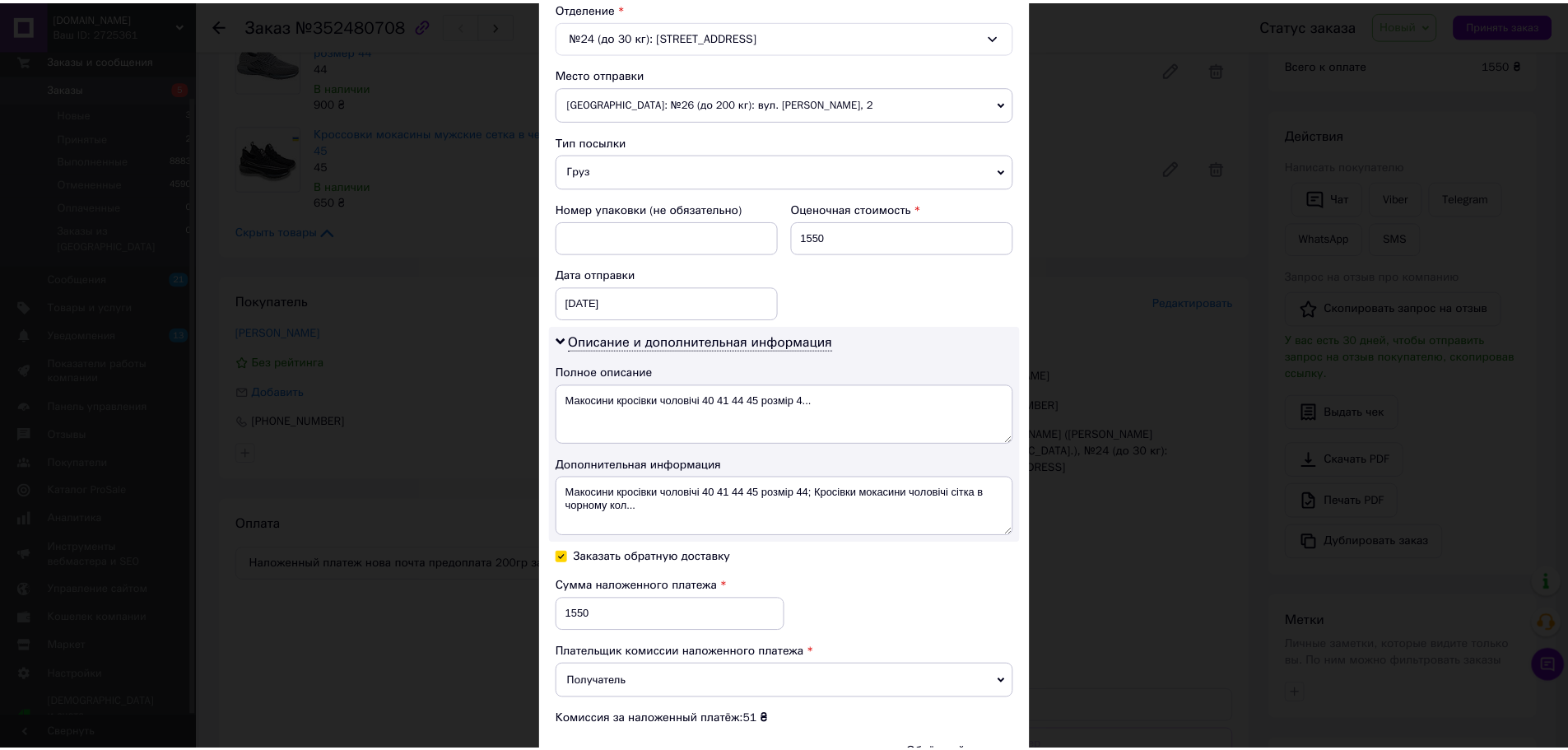 scroll, scrollTop: 724, scrollLeft: 0, axis: vertical 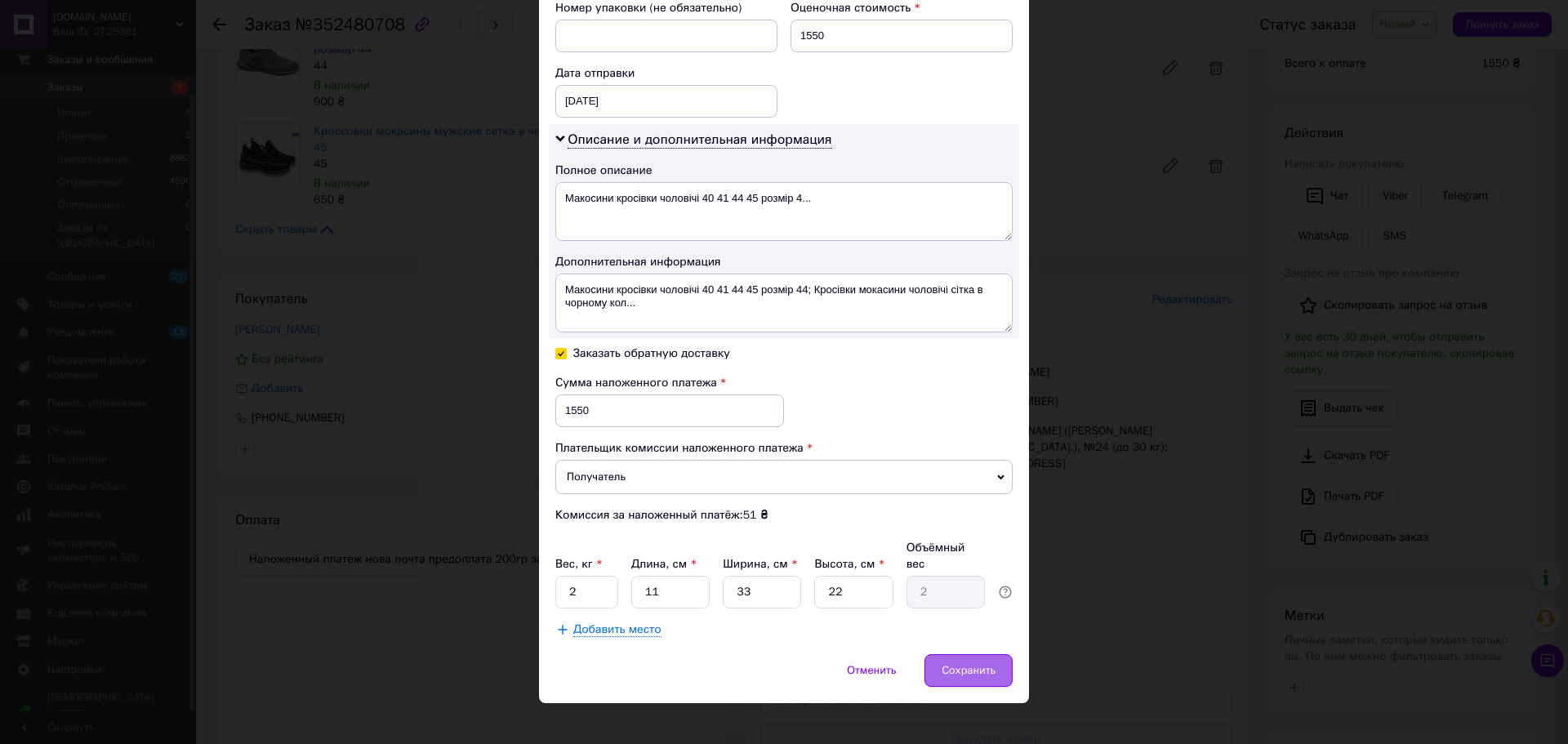 click on "Сохранить" at bounding box center (969, 670) 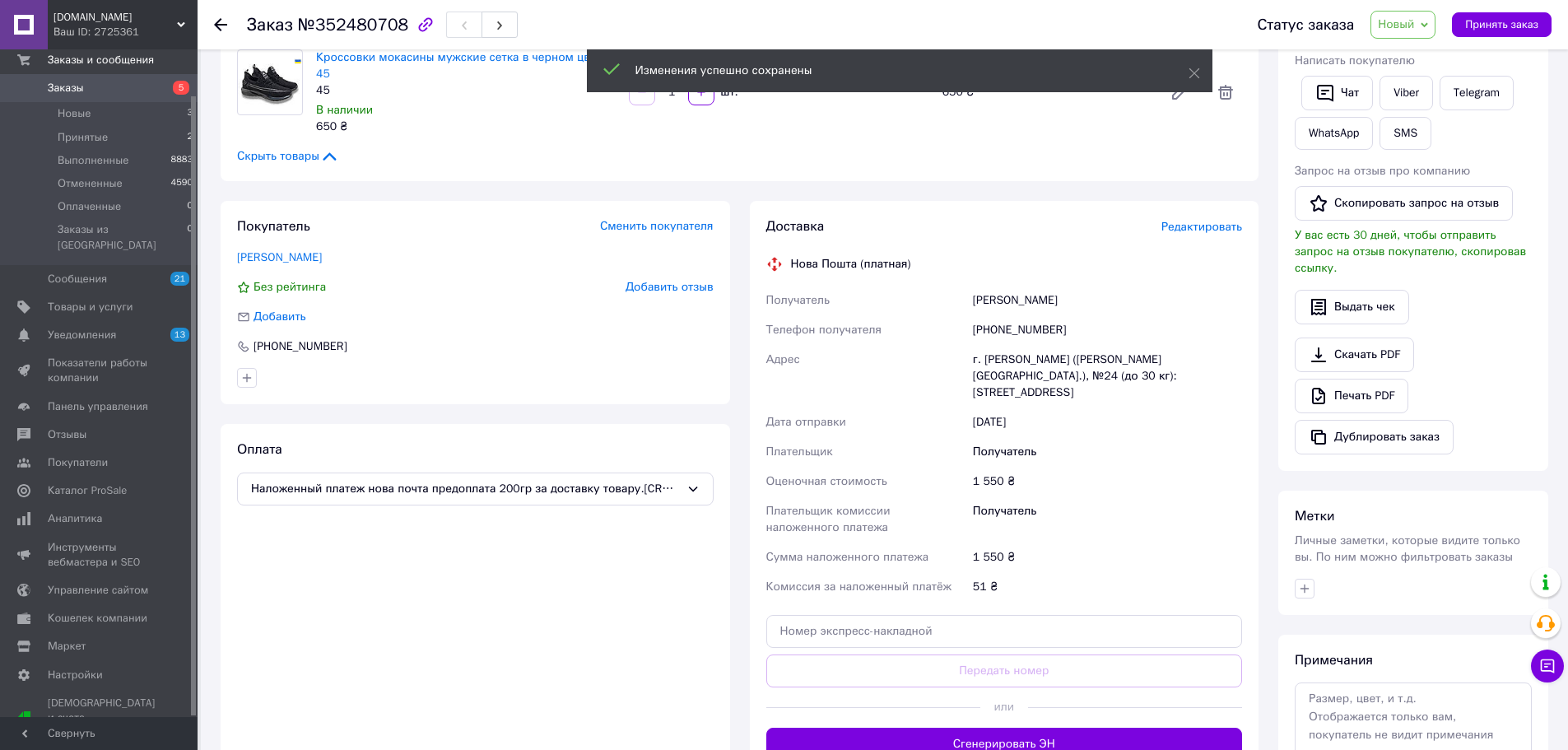 scroll, scrollTop: 412, scrollLeft: 0, axis: vertical 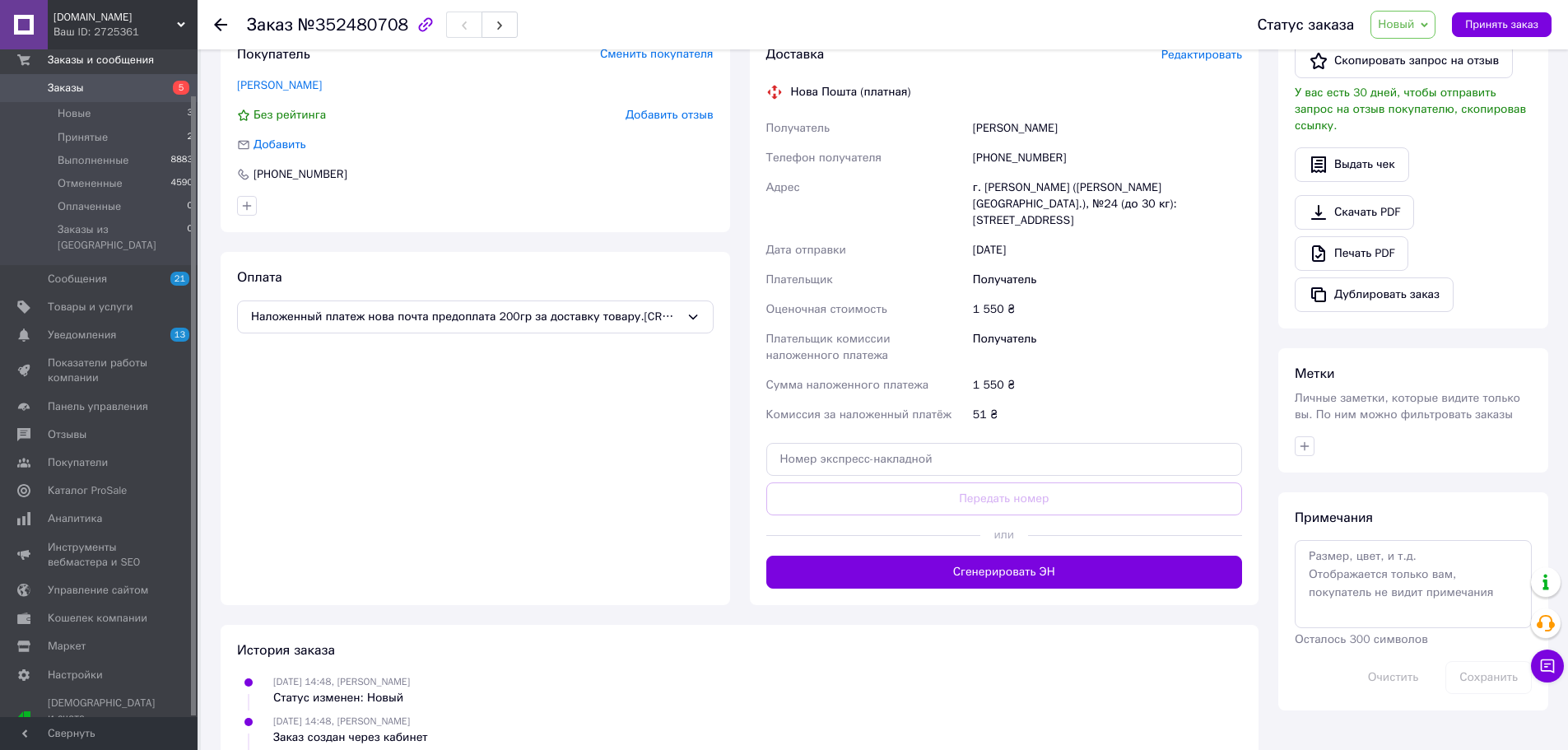 click on "Сгенерировать ЭН" at bounding box center [1004, 572] 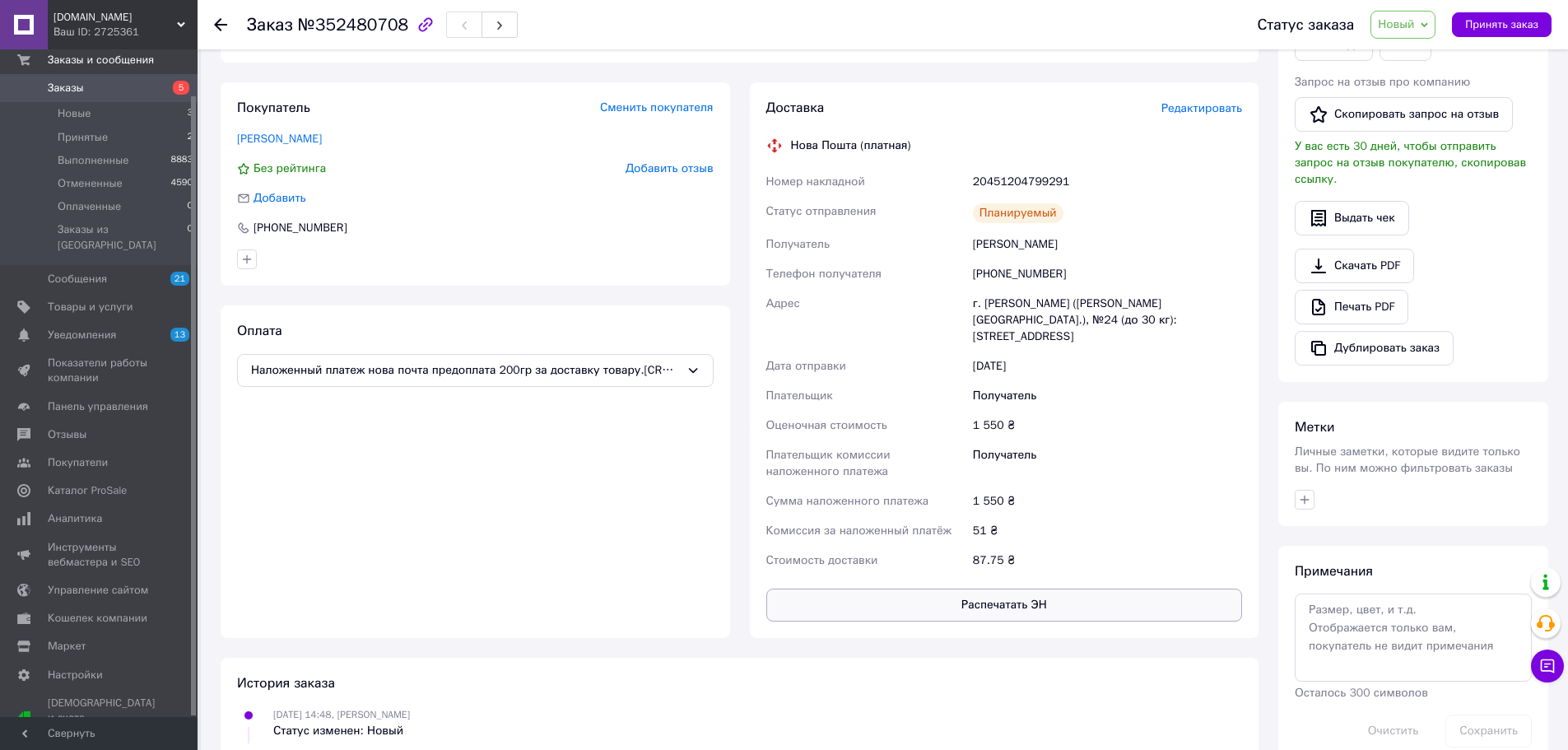 scroll, scrollTop: 329, scrollLeft: 0, axis: vertical 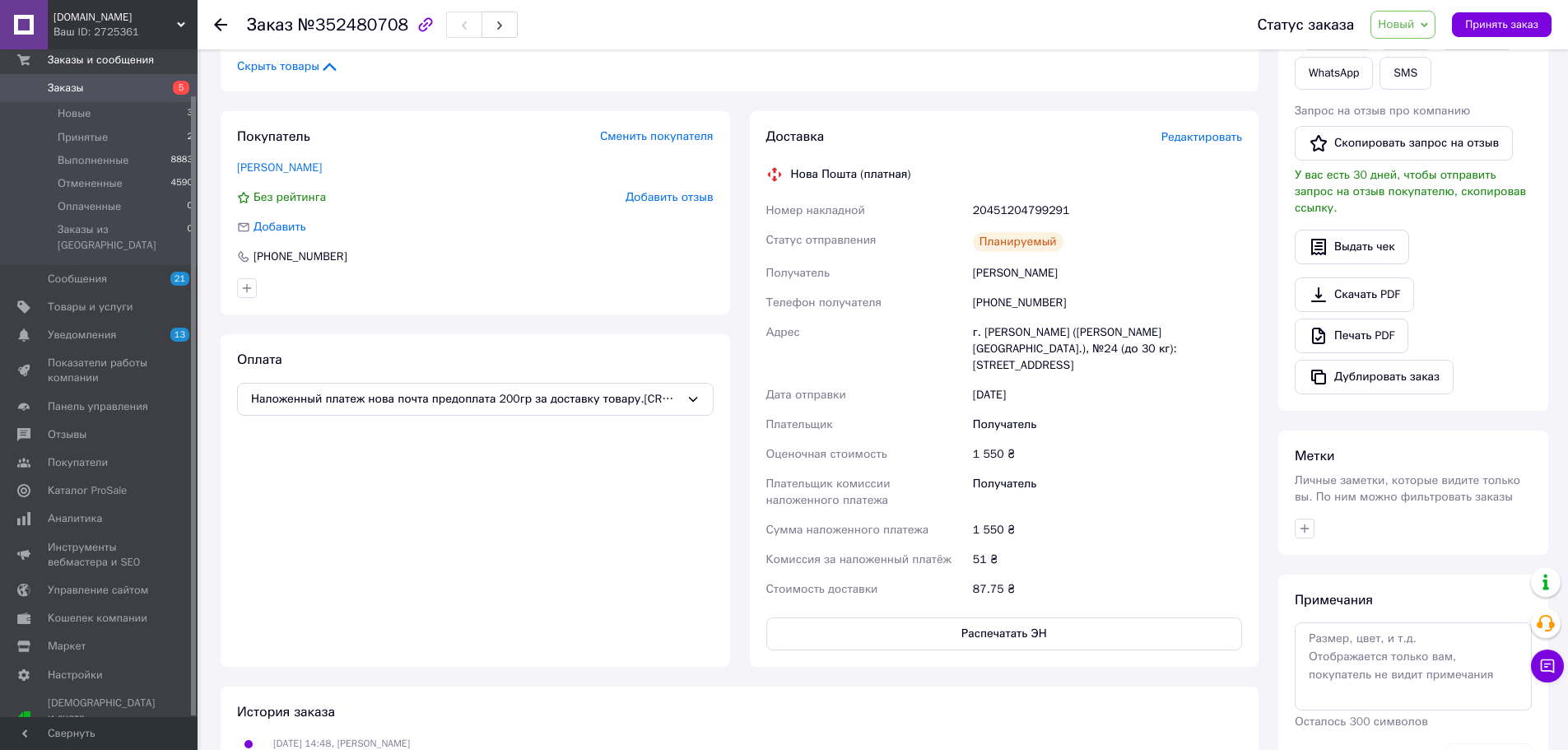 drag, startPoint x: 1082, startPoint y: 242, endPoint x: 955, endPoint y: 239, distance: 127.0354 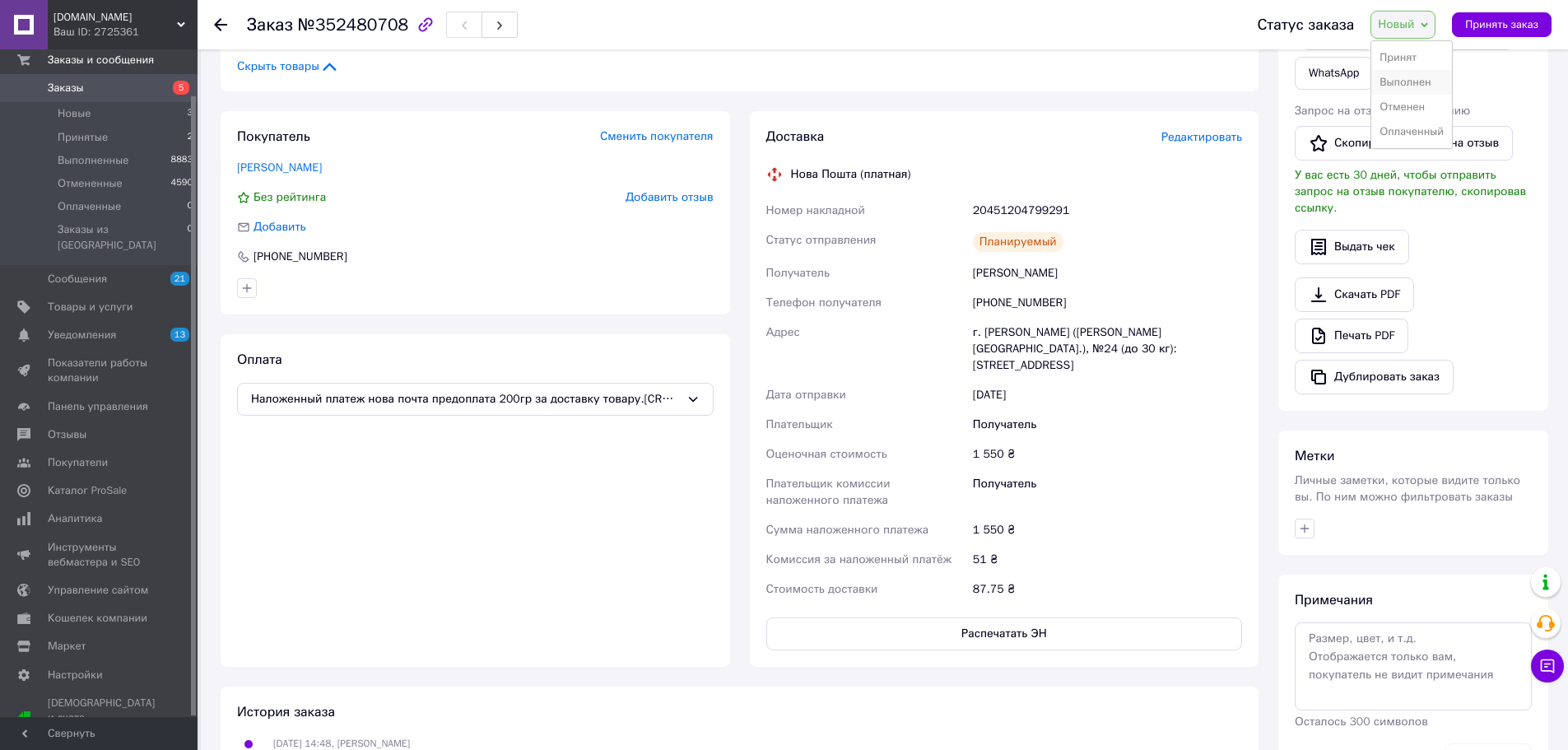 click on "Выполнен" at bounding box center (1412, 82) 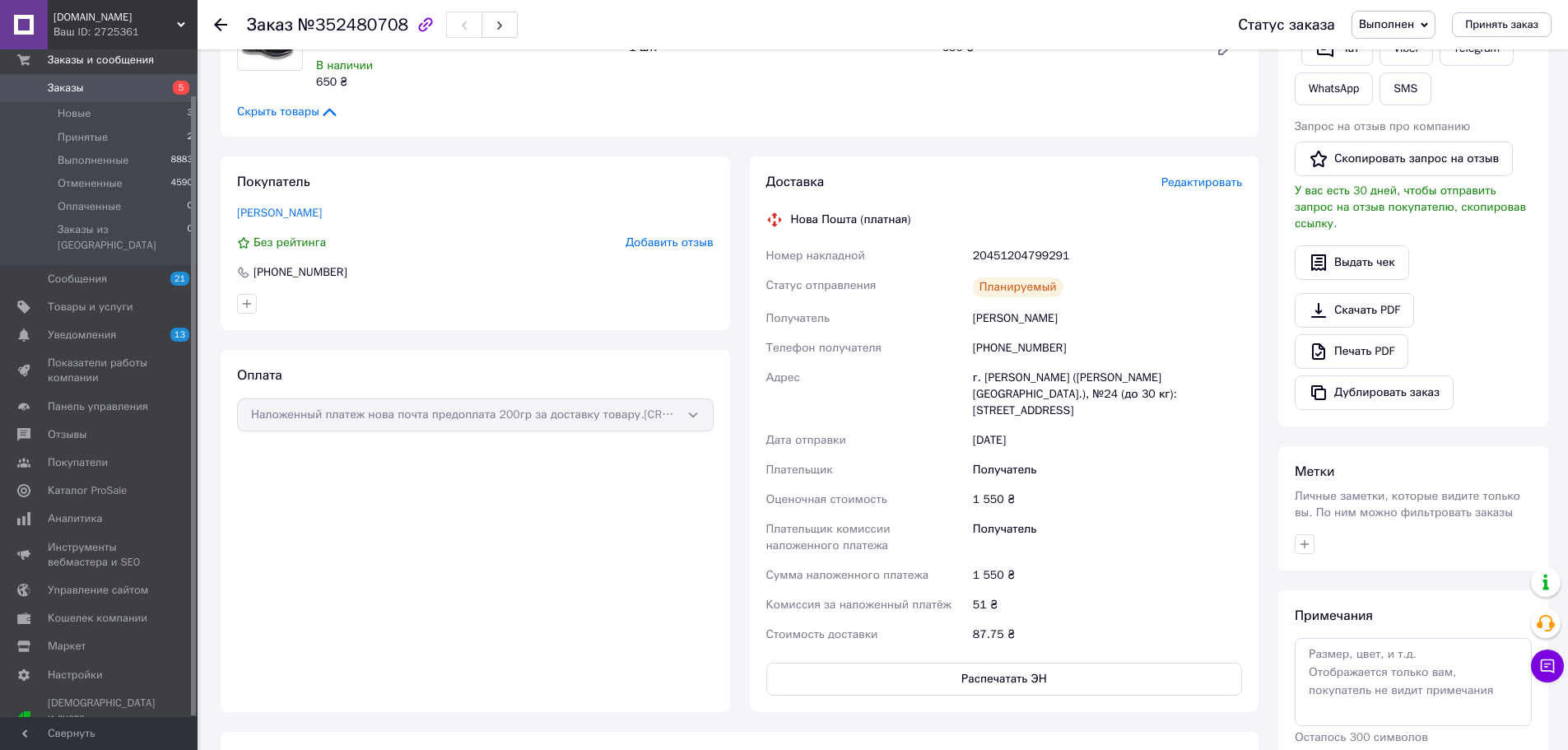 scroll, scrollTop: 247, scrollLeft: 0, axis: vertical 